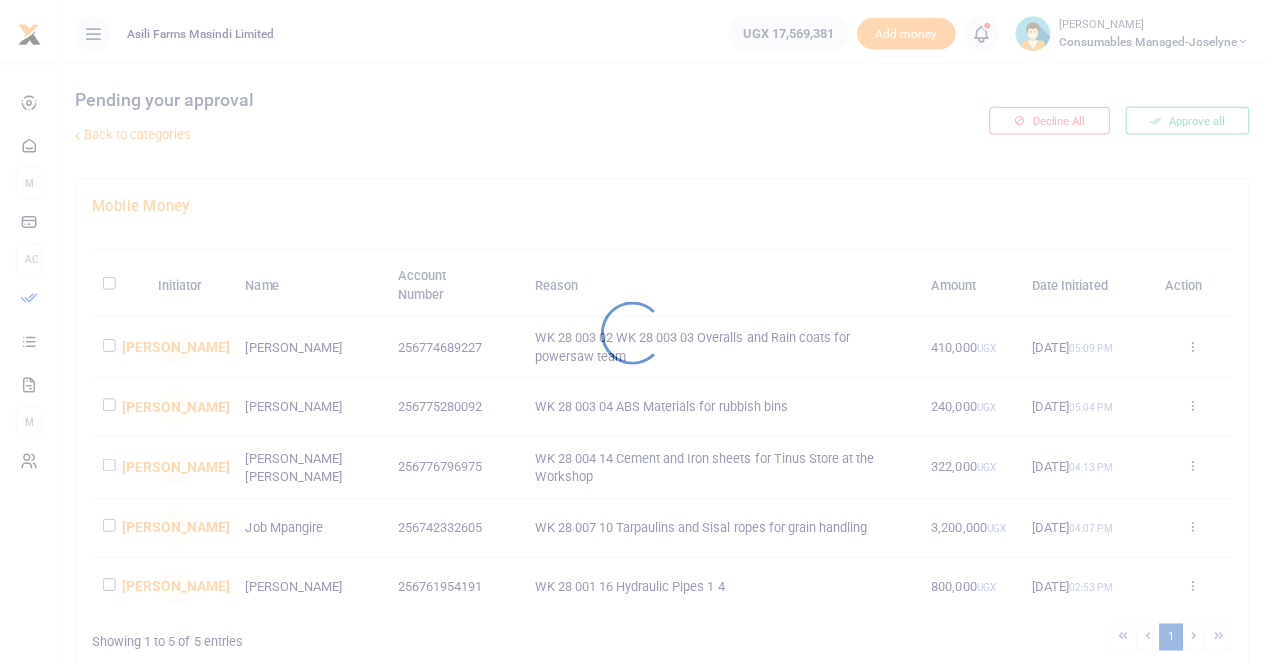 scroll, scrollTop: 0, scrollLeft: 0, axis: both 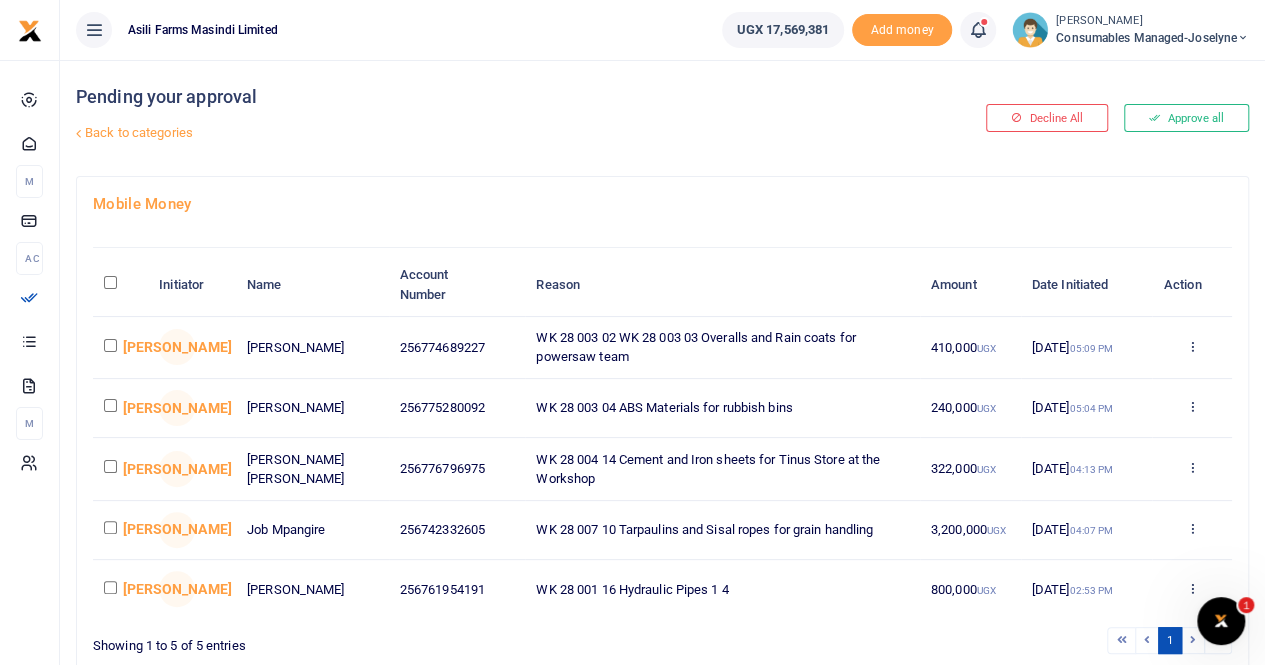 click on "Consumables managed-Joselyne" at bounding box center (1152, 38) 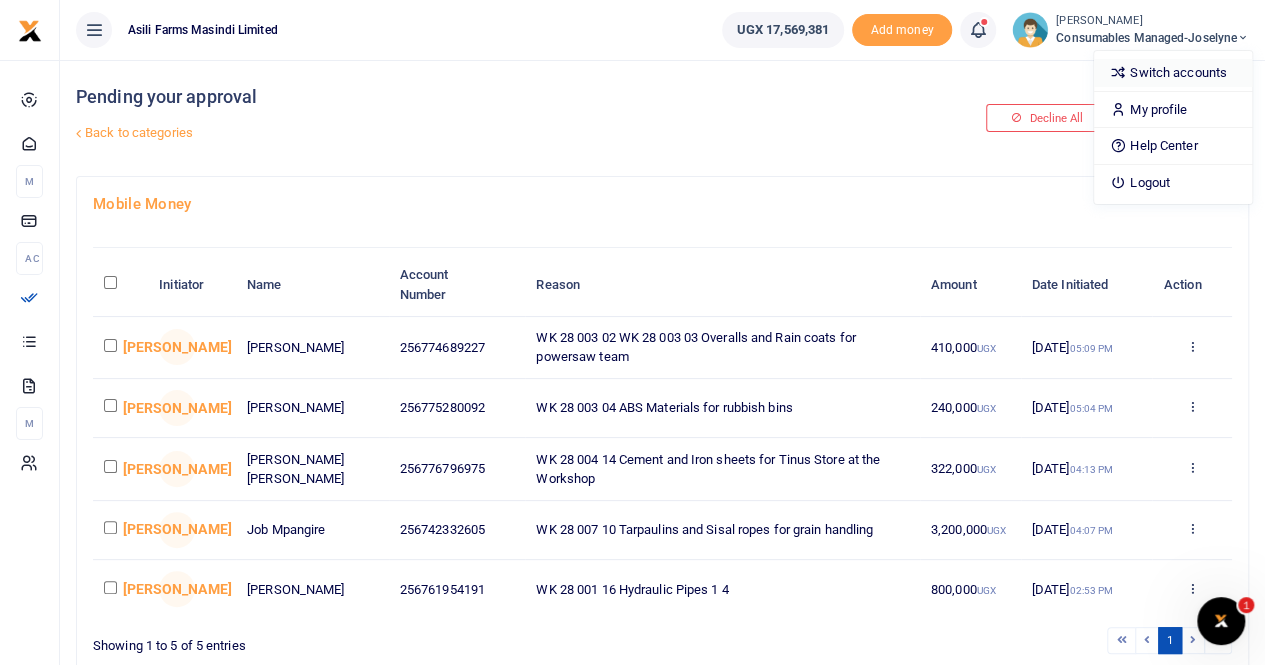 click on "Switch accounts" at bounding box center (1173, 73) 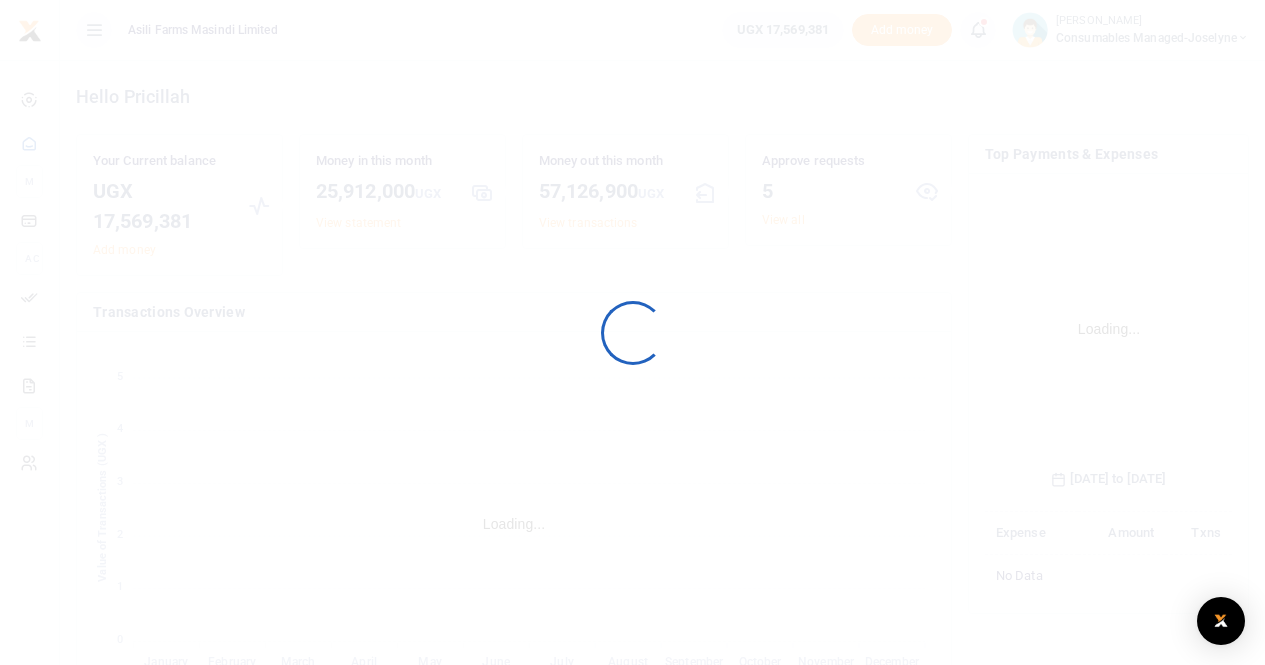 scroll, scrollTop: 0, scrollLeft: 0, axis: both 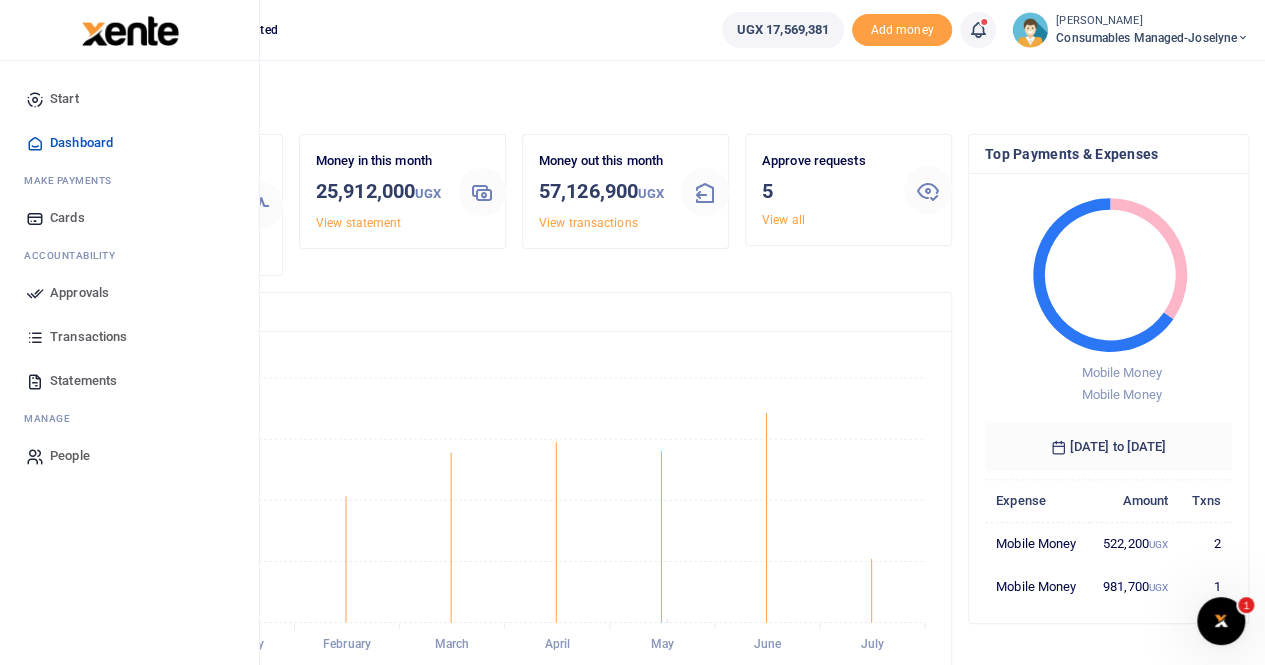 click on "Statements" at bounding box center (83, 381) 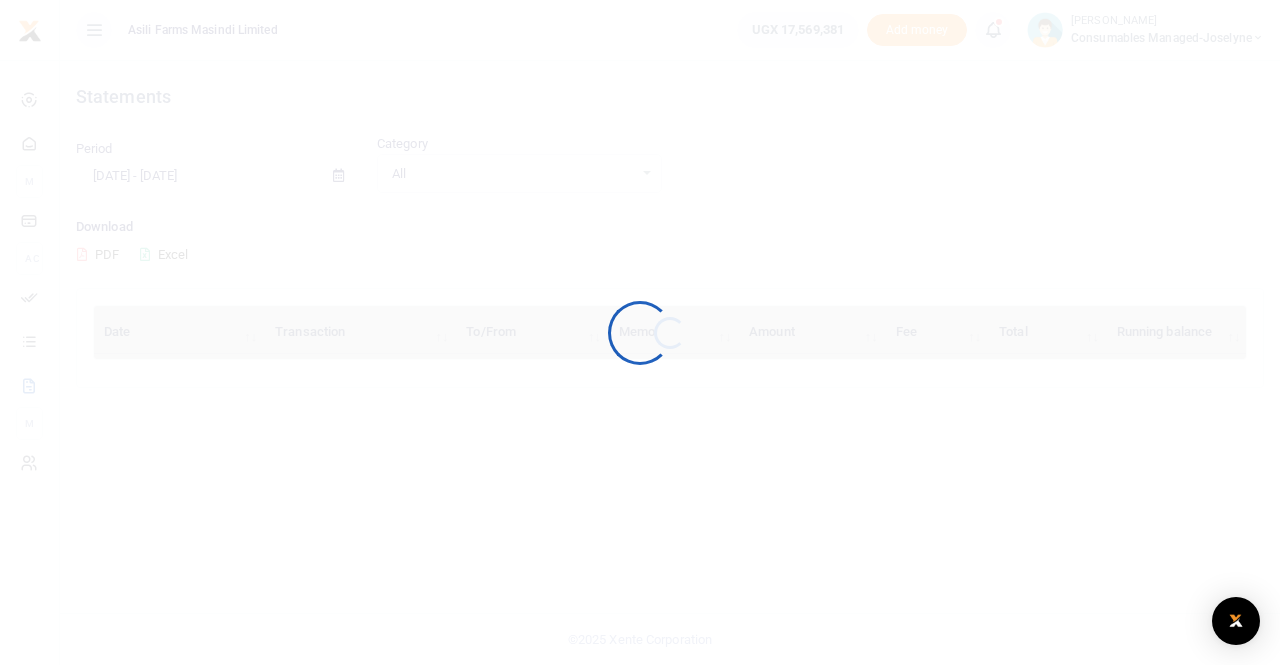 scroll, scrollTop: 0, scrollLeft: 0, axis: both 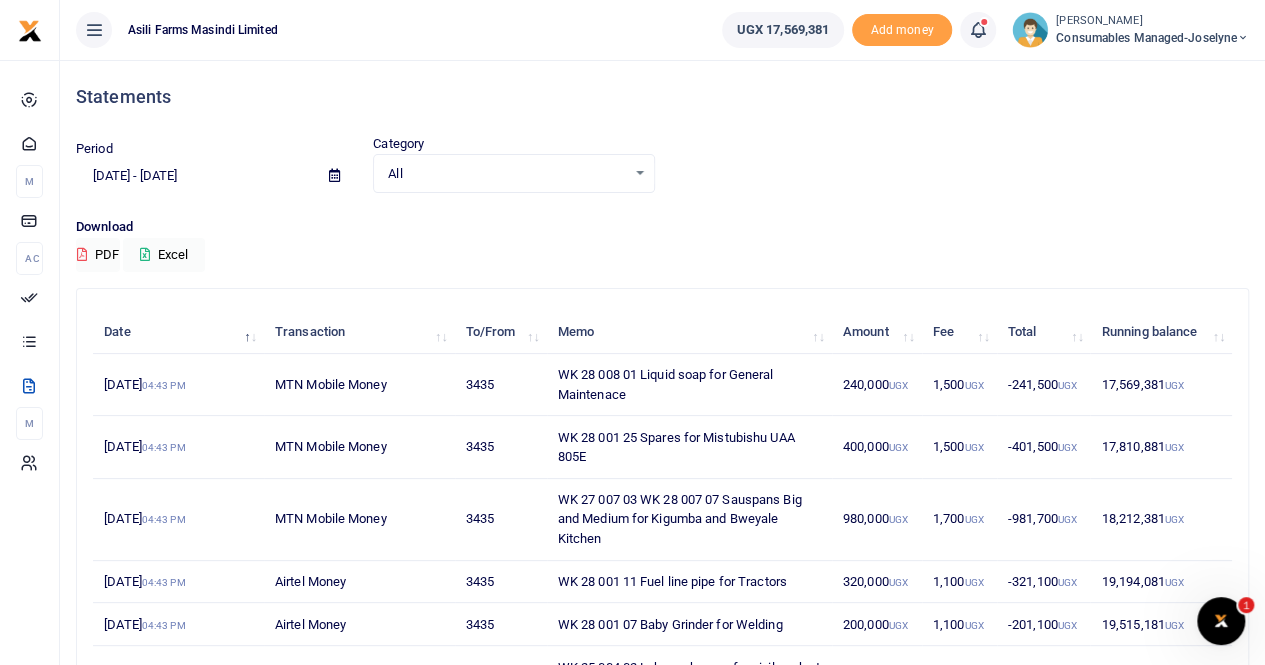 click at bounding box center (334, 175) 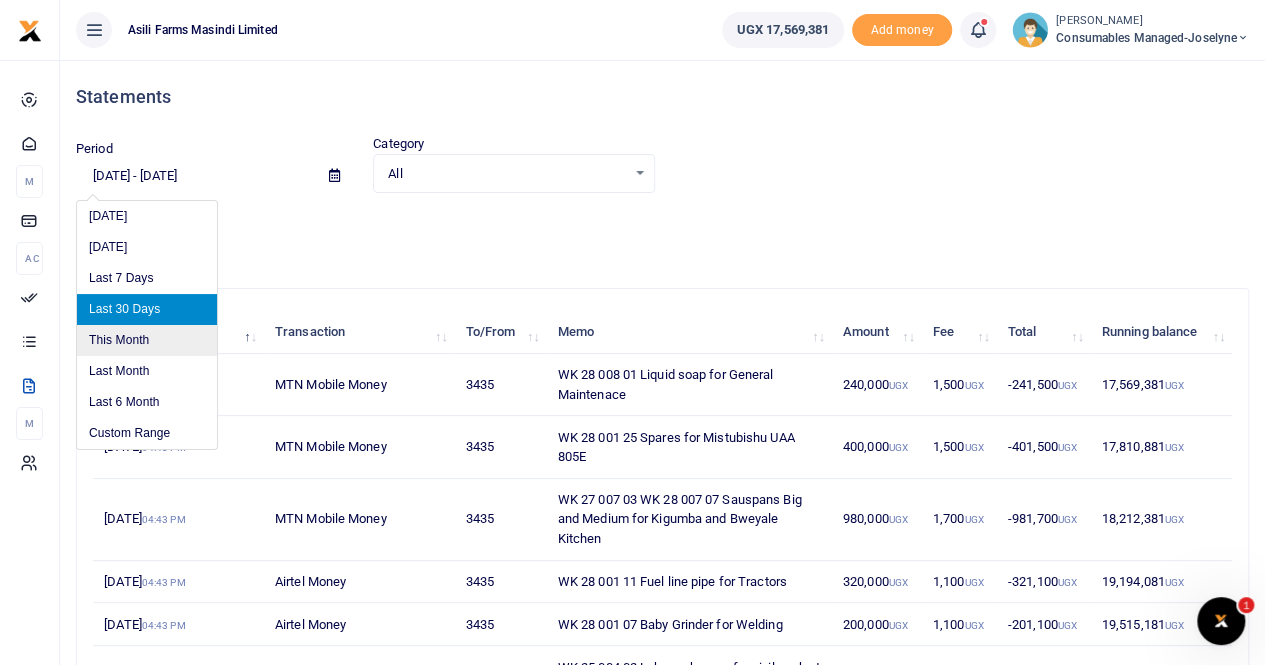 click on "This Month" at bounding box center (147, 340) 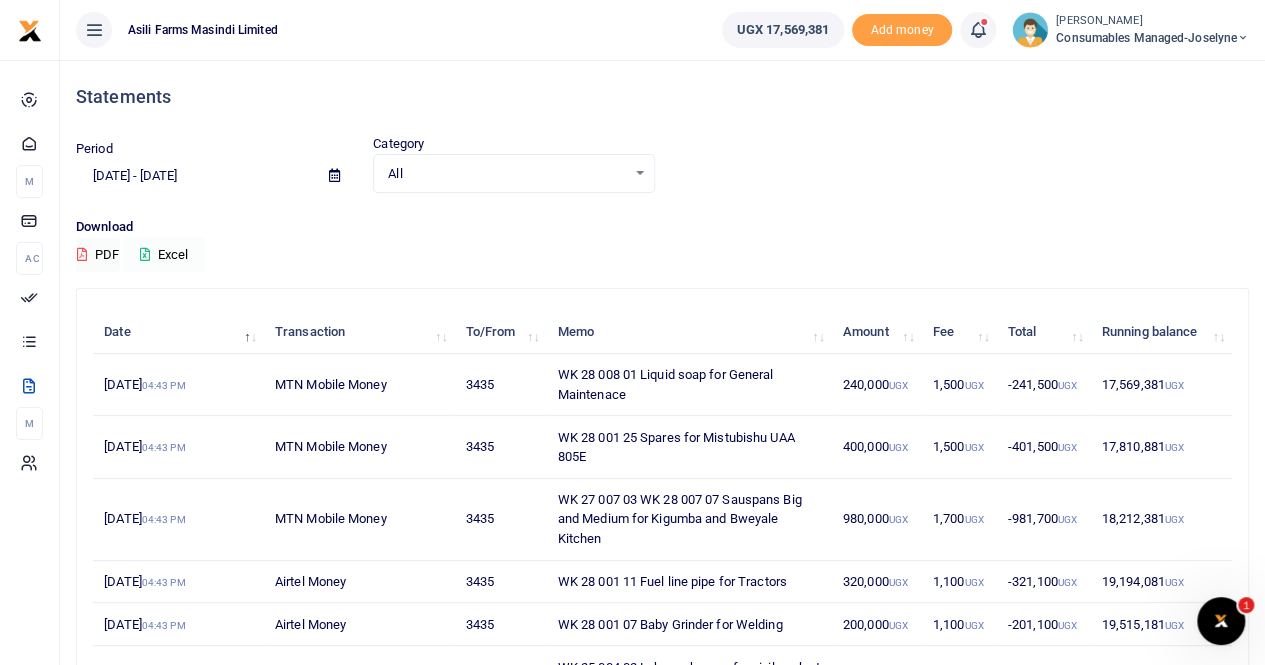 click at bounding box center [145, 254] 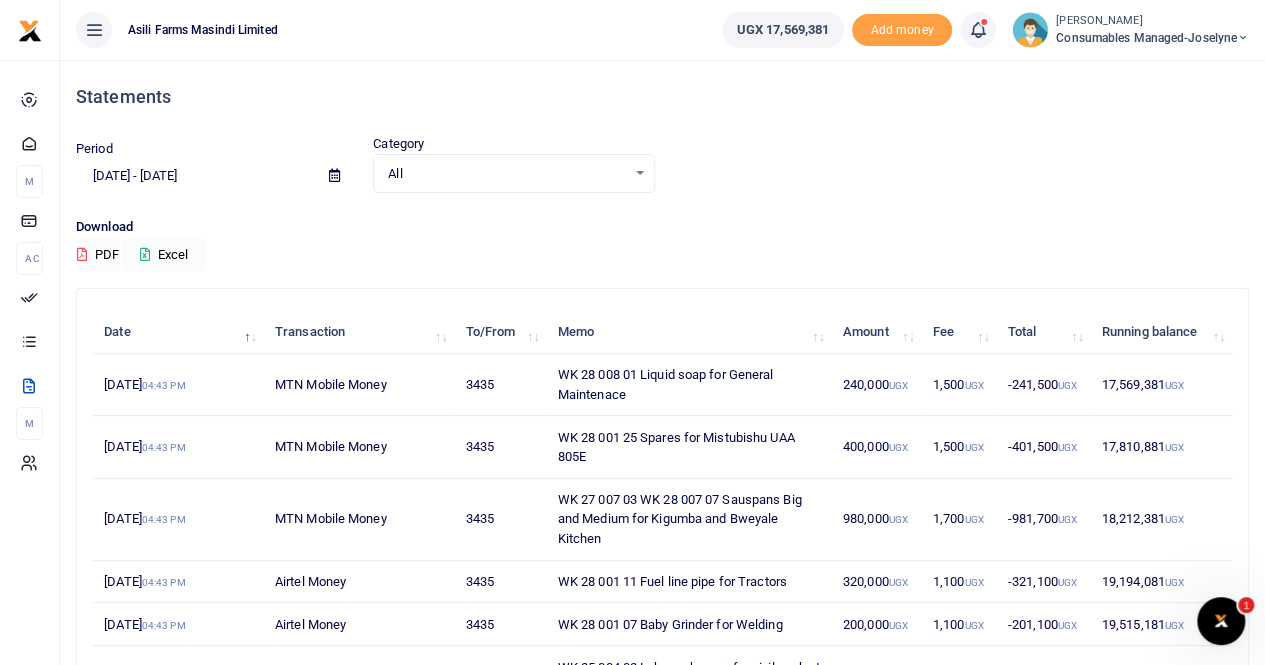click on "[PERSON_NAME]" at bounding box center [1152, 21] 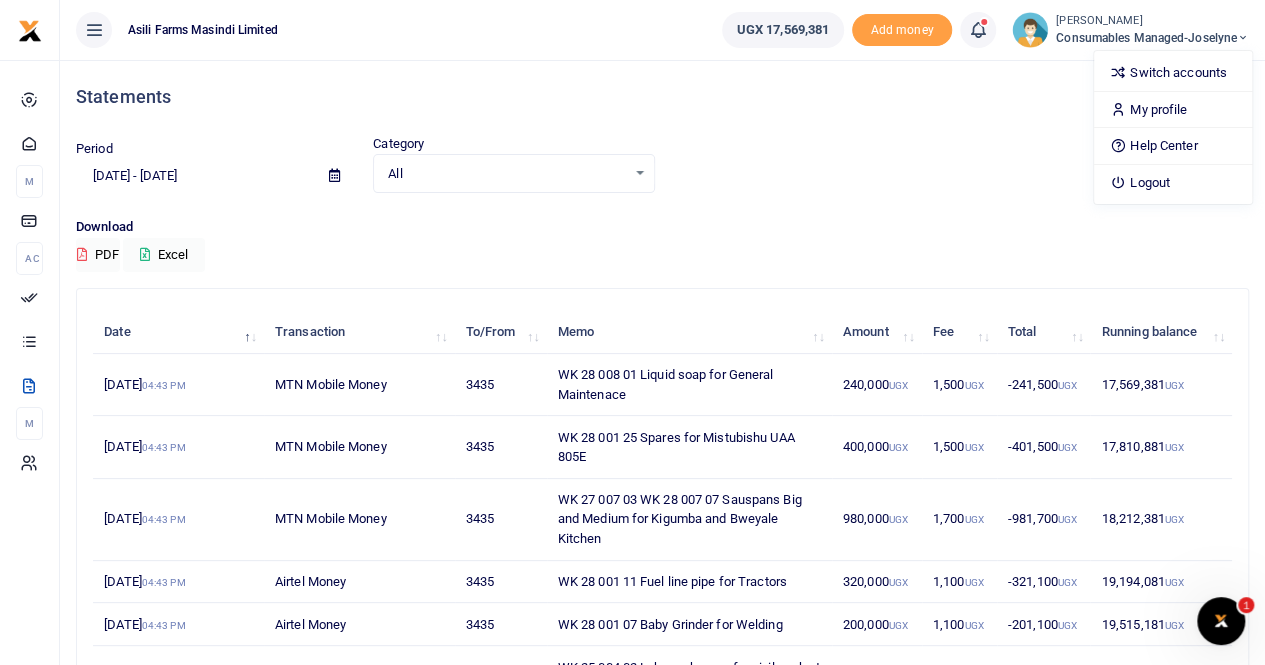 click on "[PERSON_NAME]" at bounding box center [1152, 21] 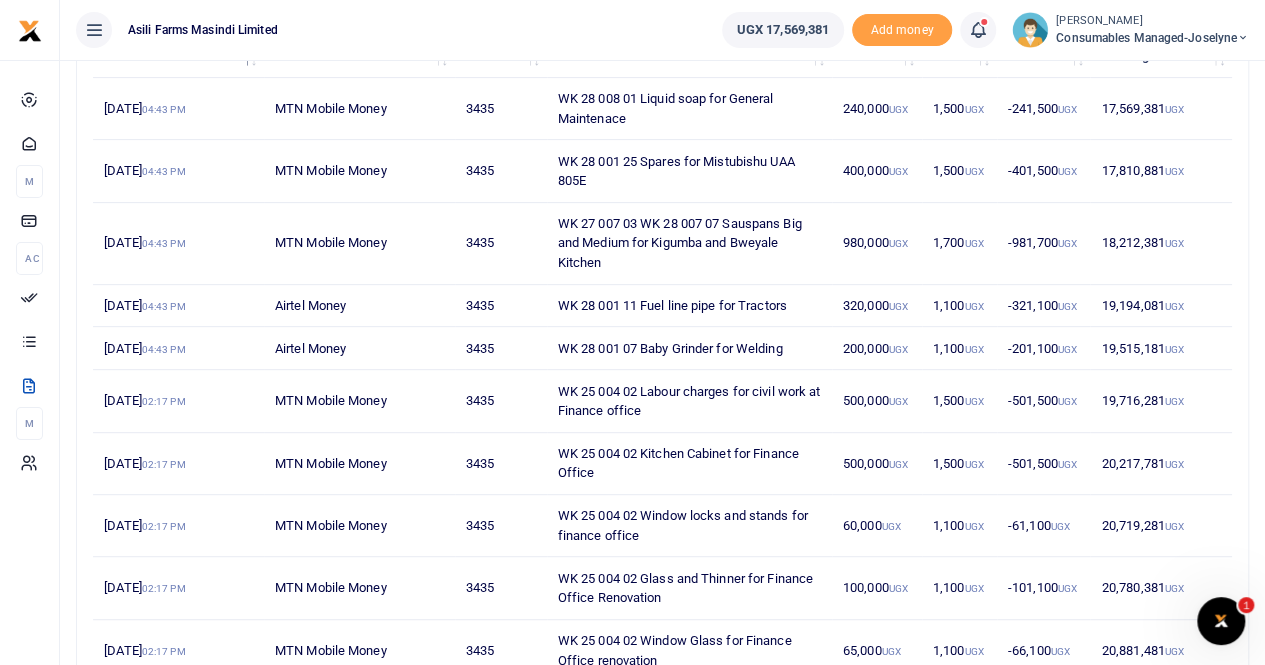 scroll, scrollTop: 100, scrollLeft: 0, axis: vertical 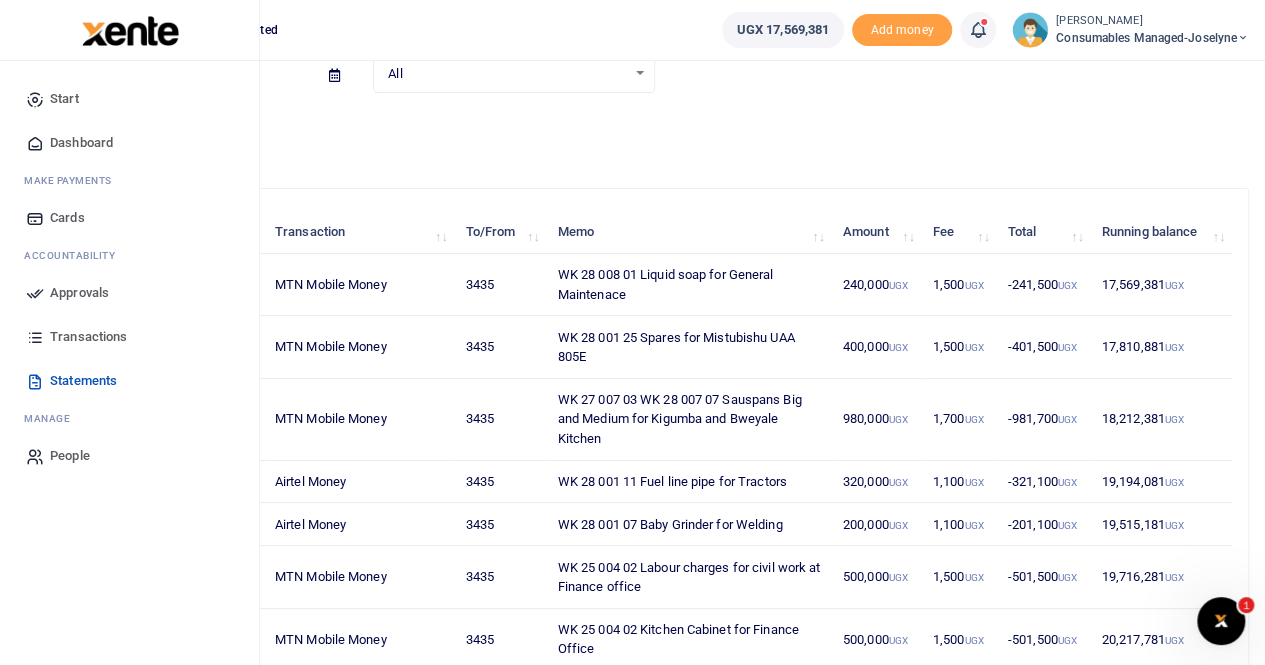 click on "Transactions" at bounding box center [88, 337] 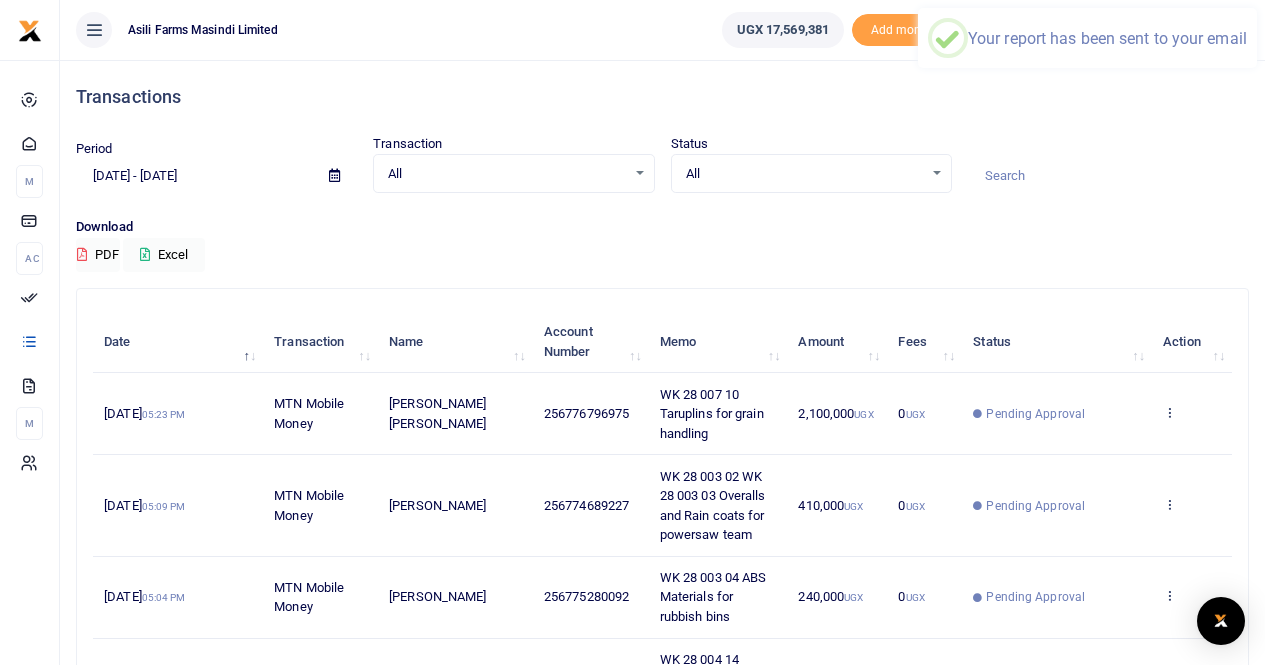 scroll, scrollTop: 0, scrollLeft: 0, axis: both 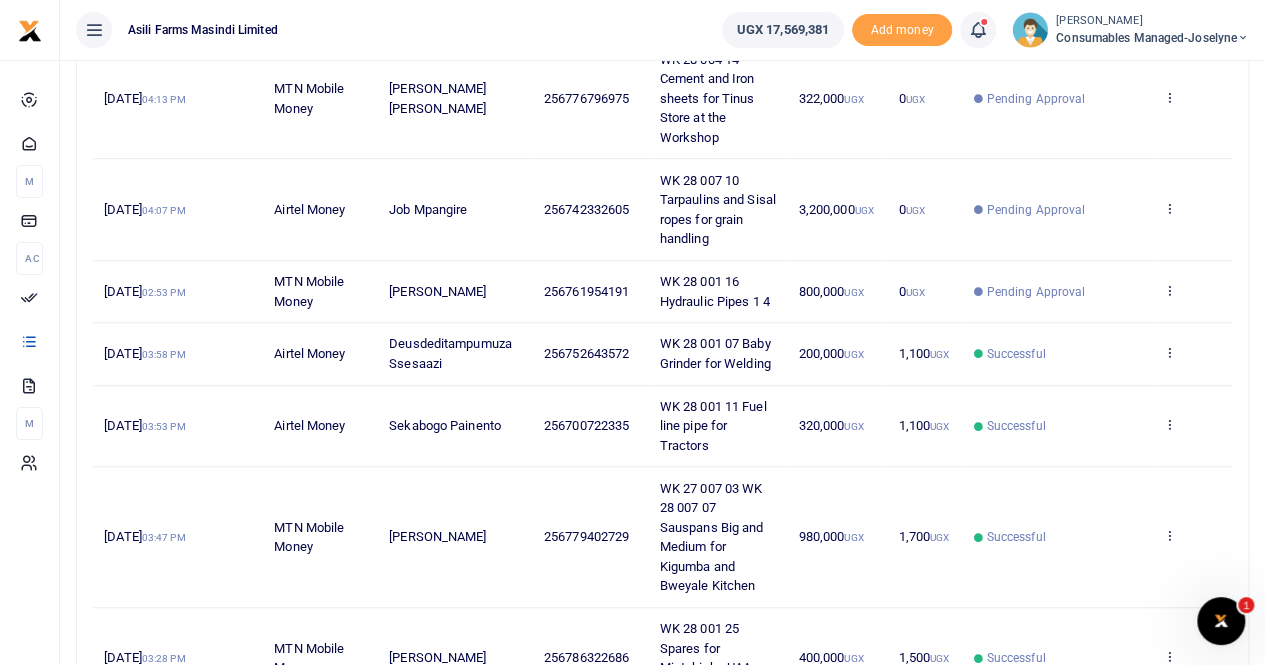 click on "View details
Send again" at bounding box center (1192, 354) 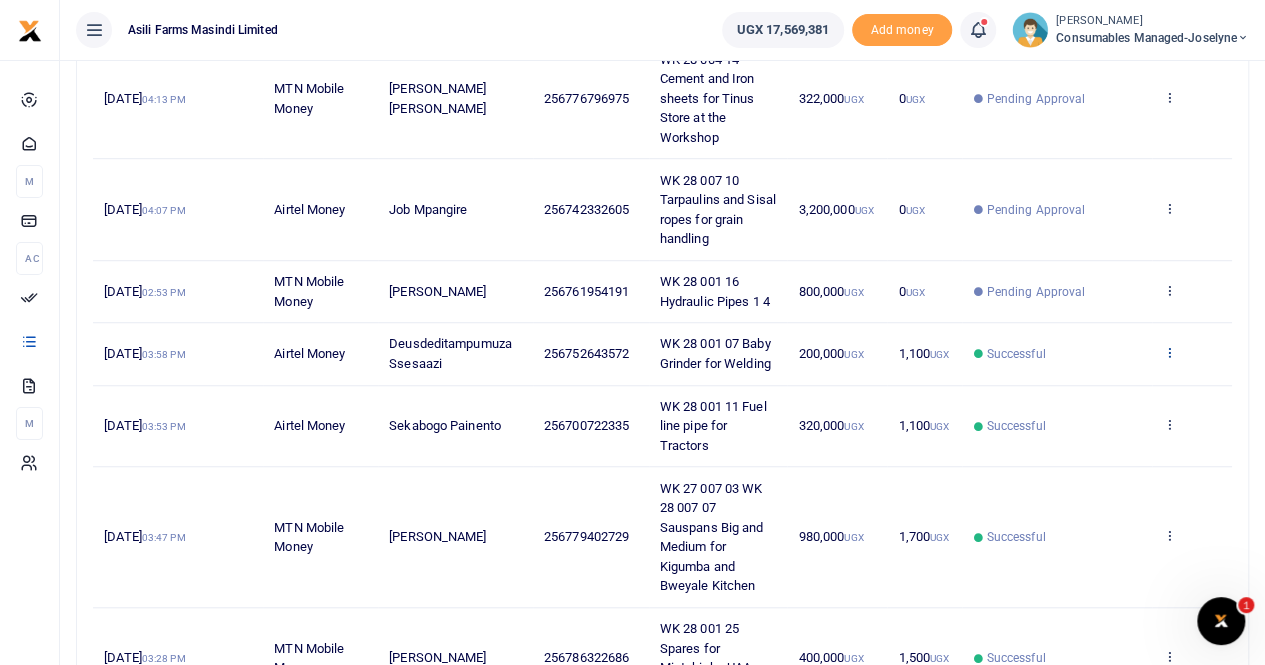 click at bounding box center (1169, 352) 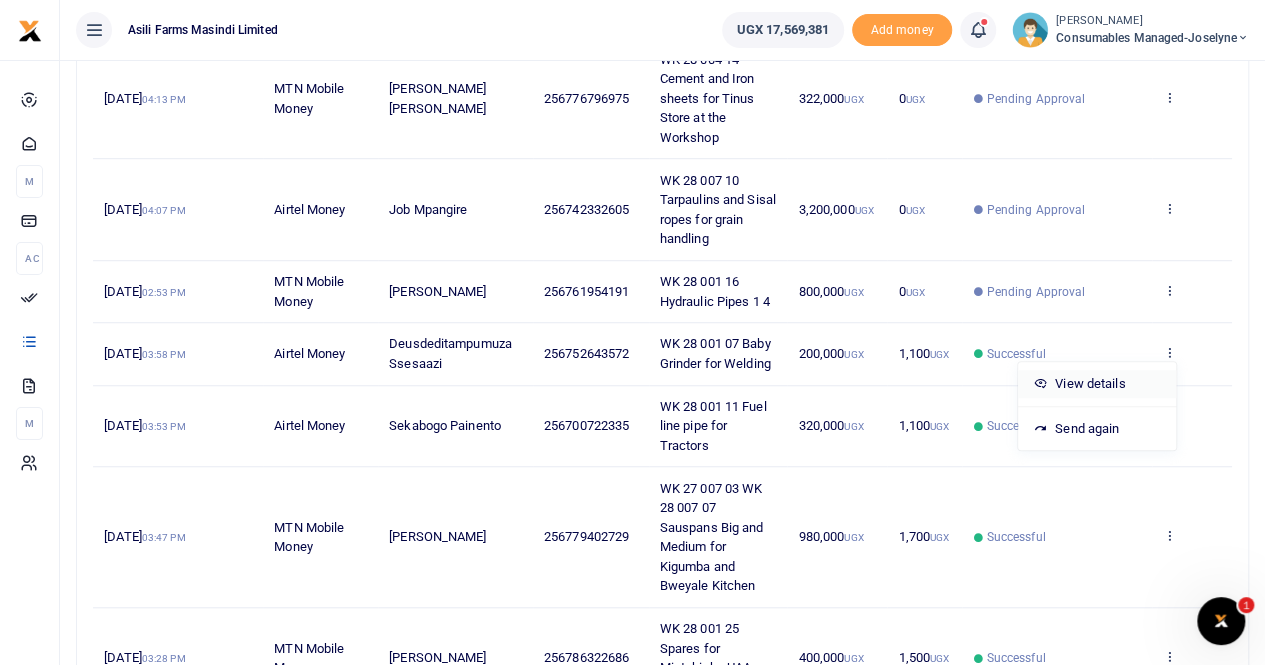 click on "View details" at bounding box center (1097, 384) 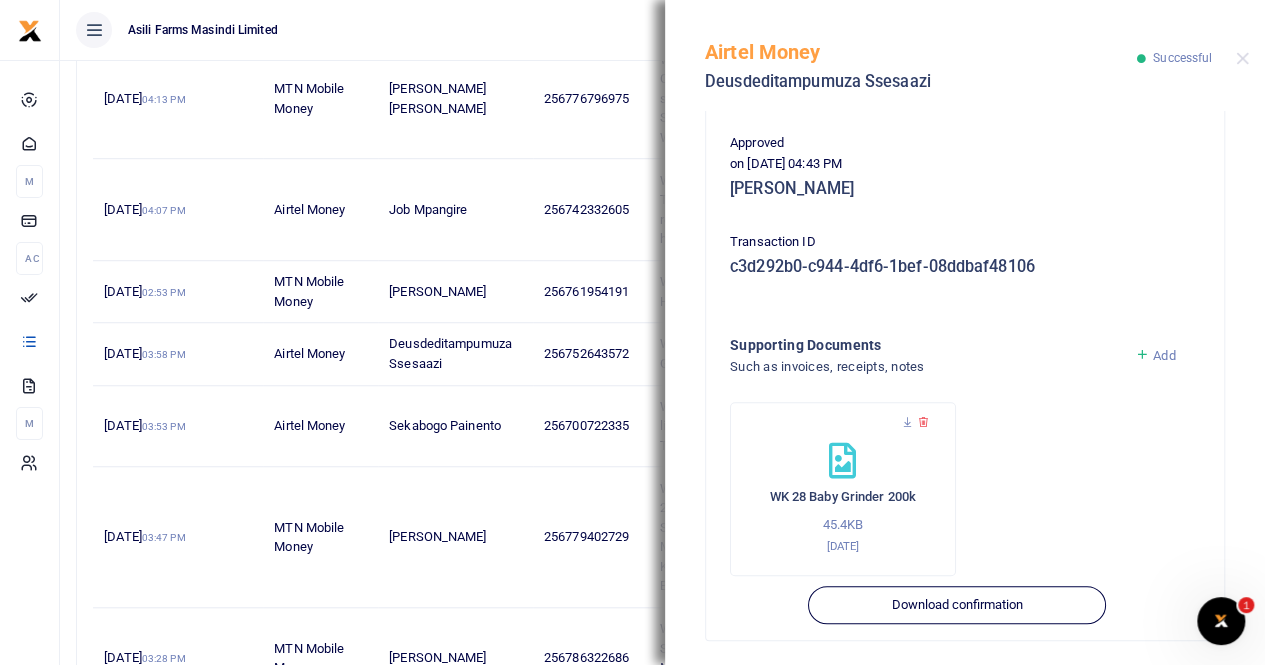 scroll, scrollTop: 482, scrollLeft: 0, axis: vertical 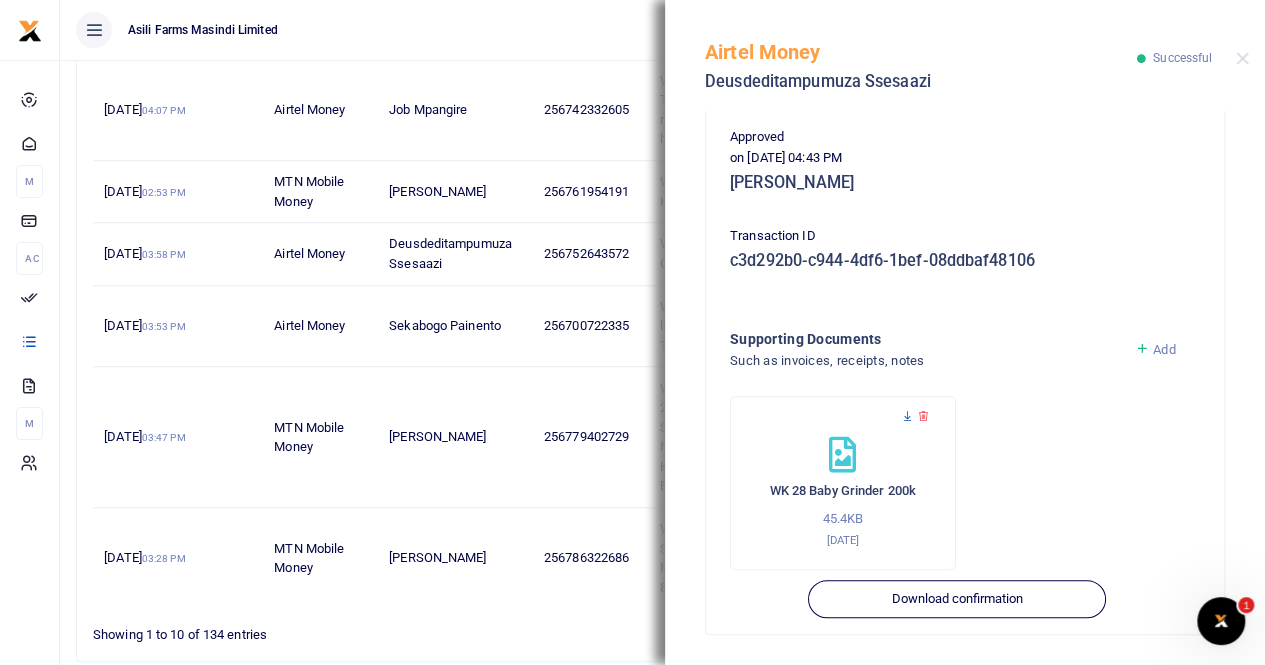 click at bounding box center (907, 416) 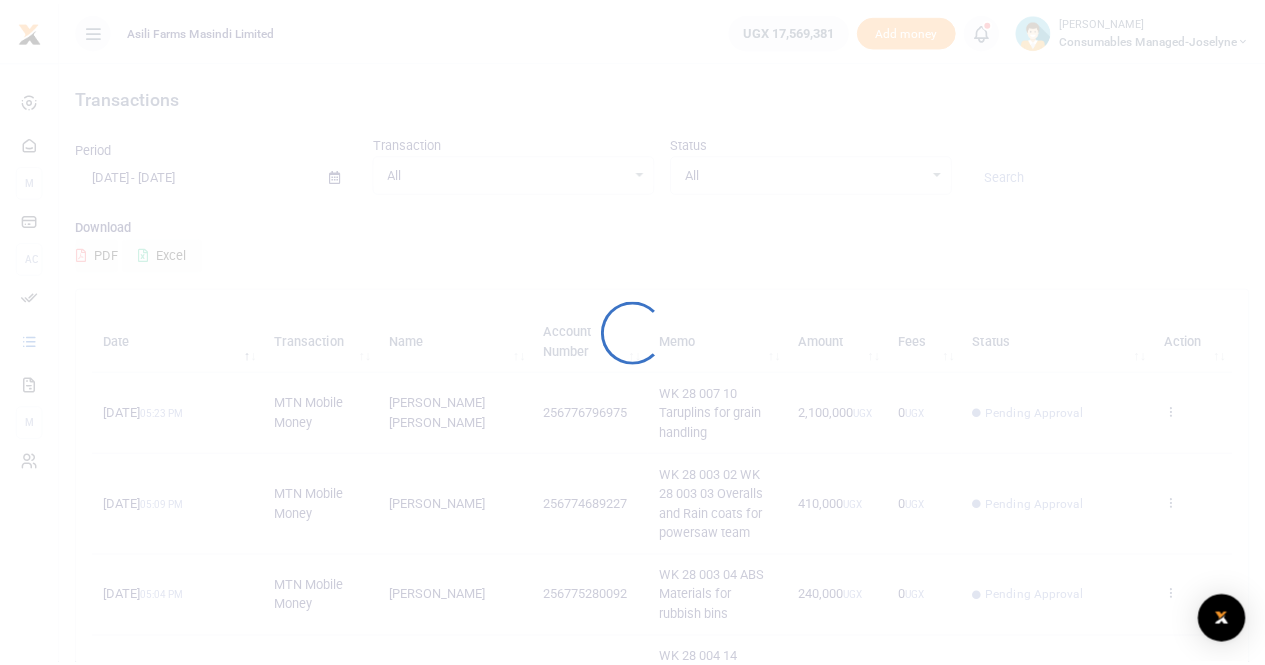 scroll, scrollTop: 0, scrollLeft: 0, axis: both 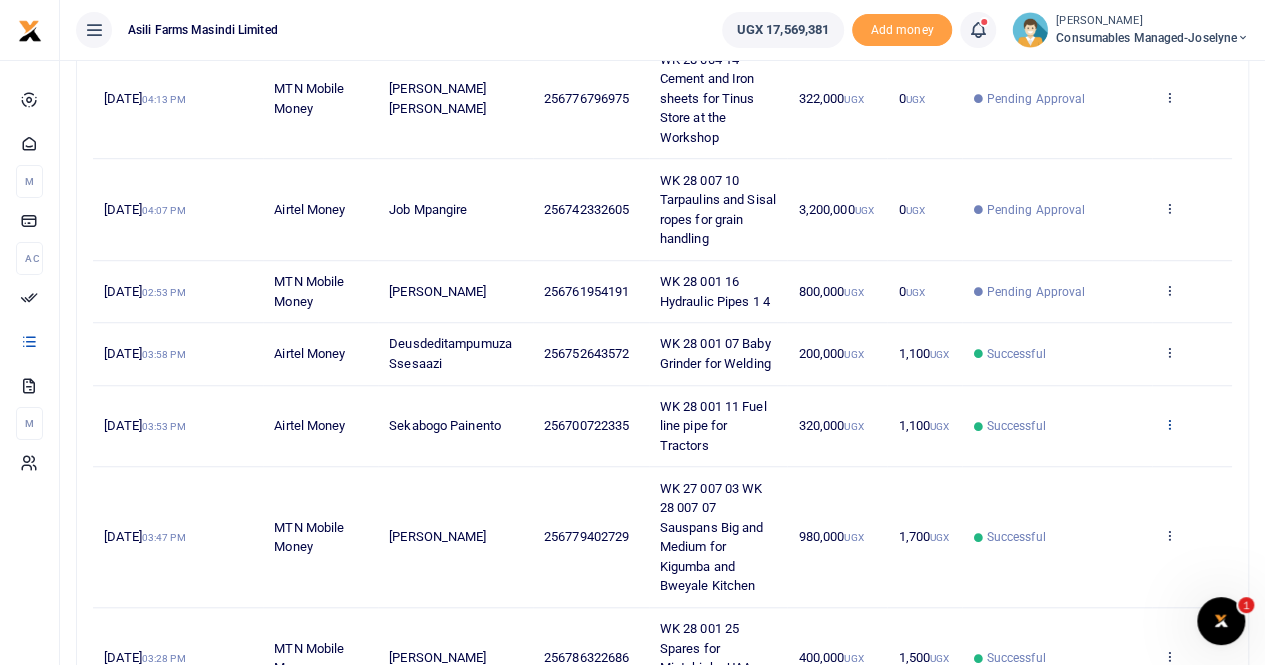 click at bounding box center (1169, 424) 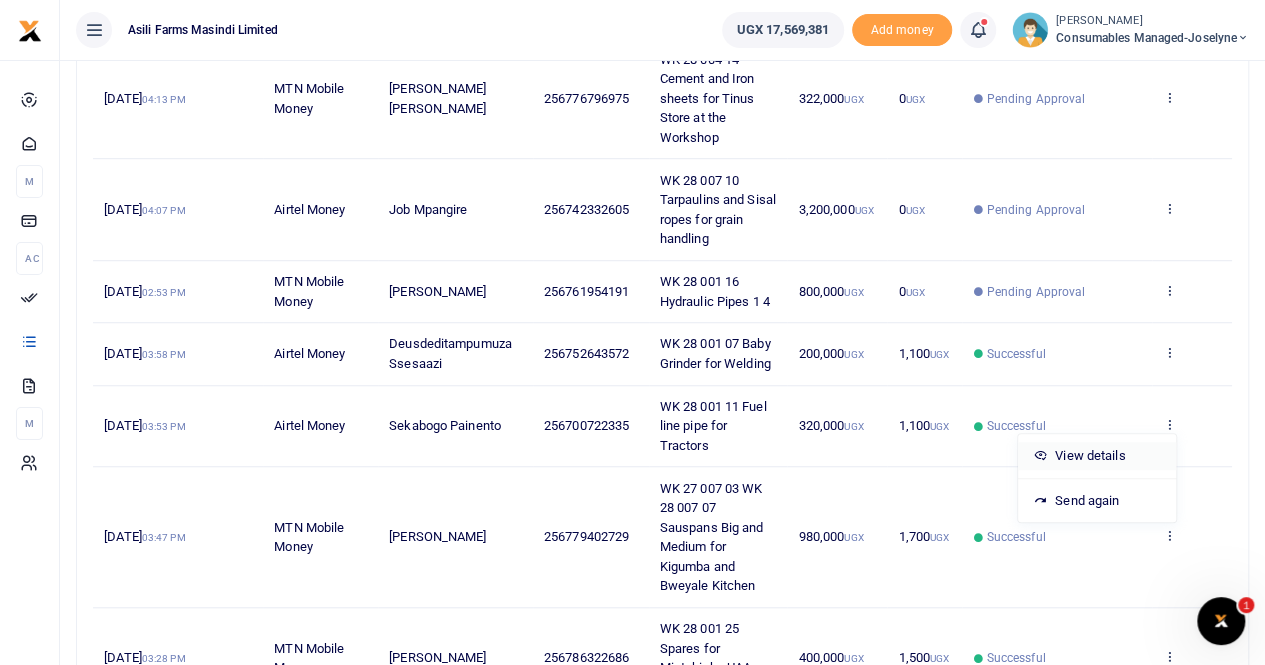 click on "View details" at bounding box center [1097, 456] 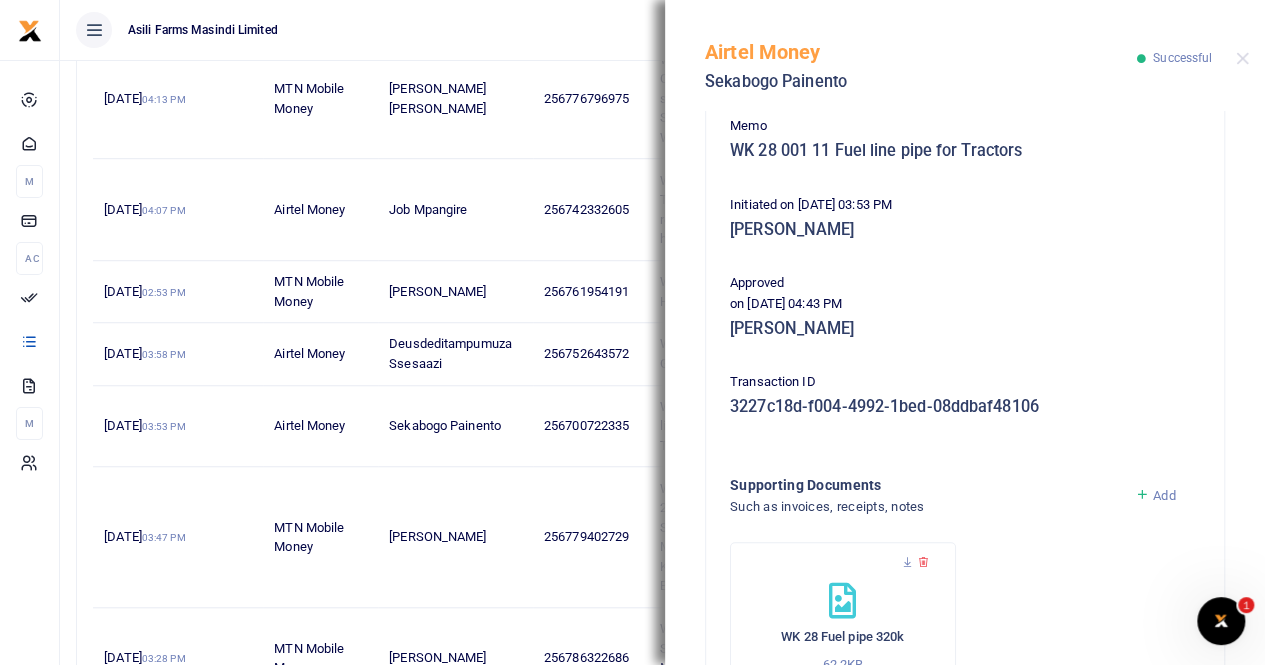 scroll, scrollTop: 482, scrollLeft: 0, axis: vertical 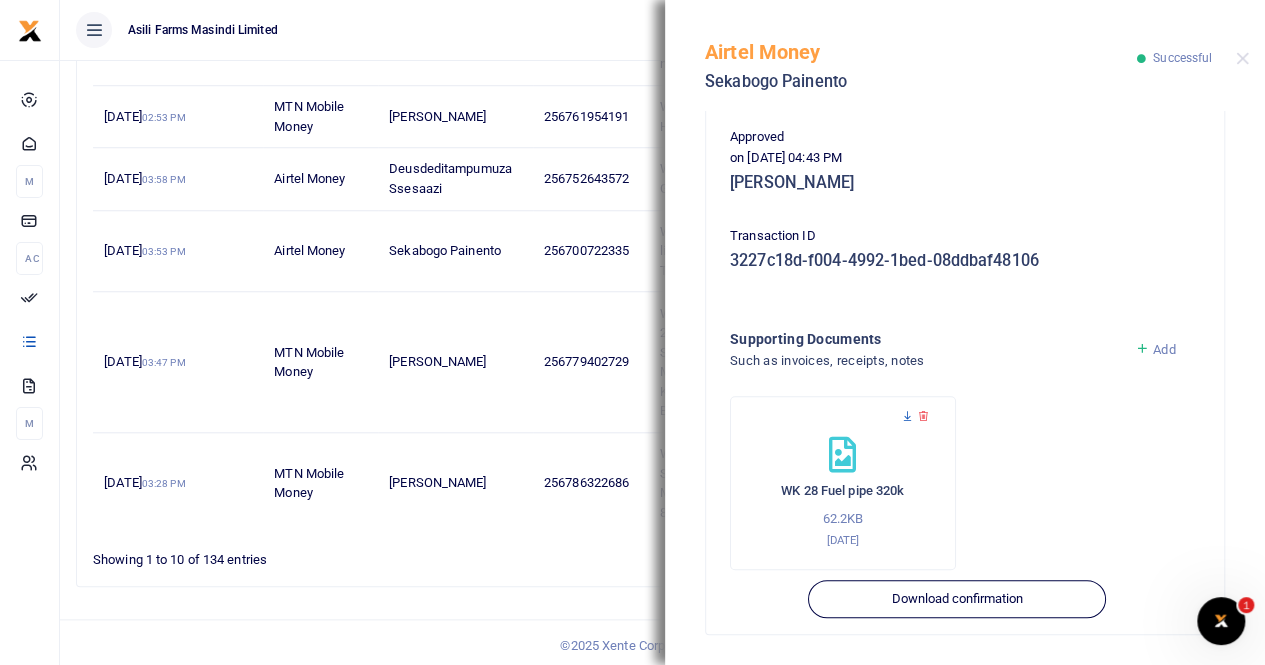 click at bounding box center (907, 416) 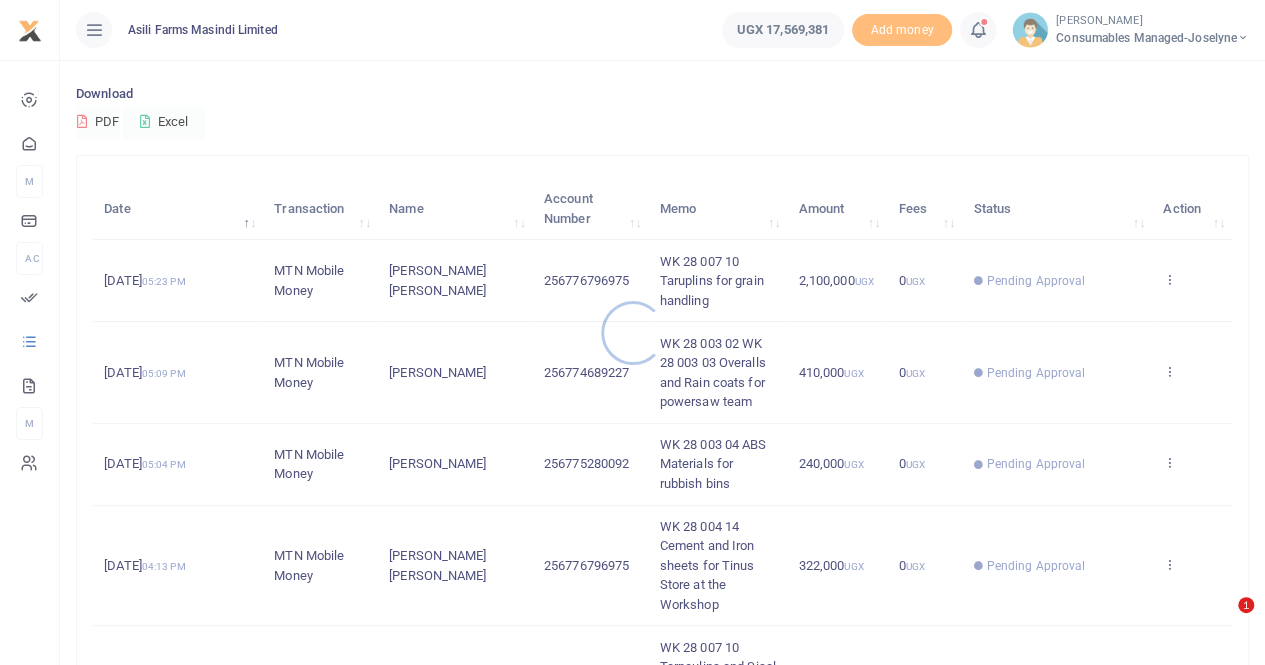 scroll, scrollTop: 200, scrollLeft: 0, axis: vertical 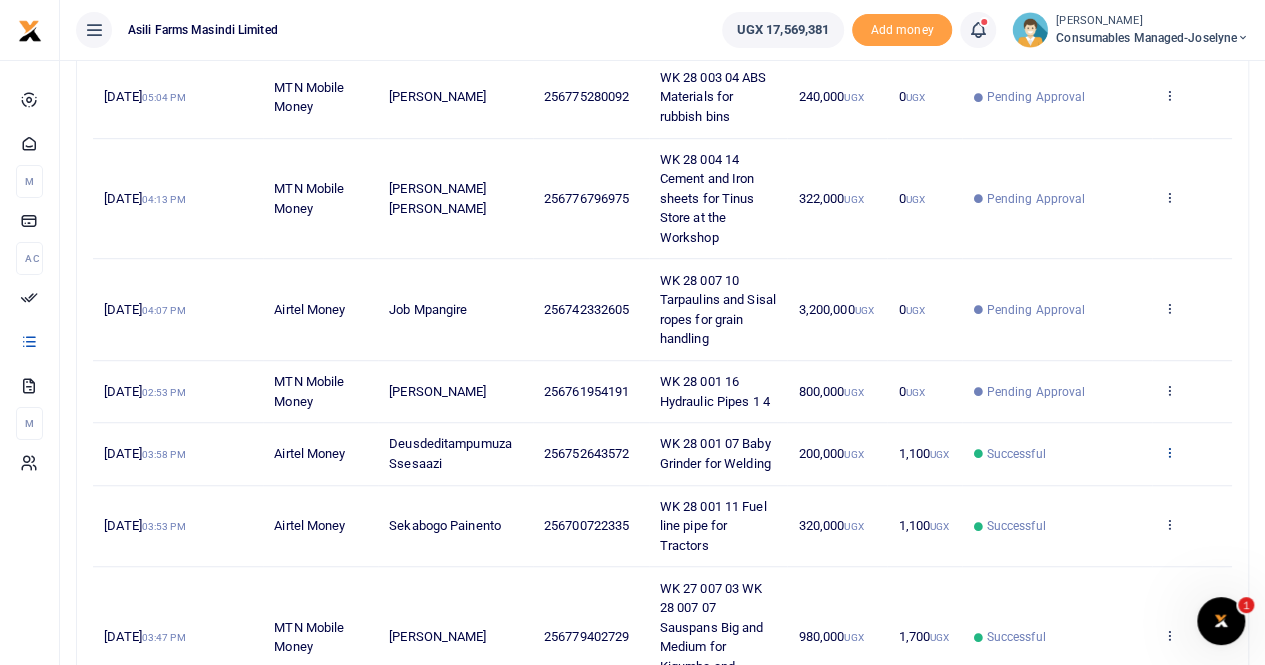 click at bounding box center (1169, 452) 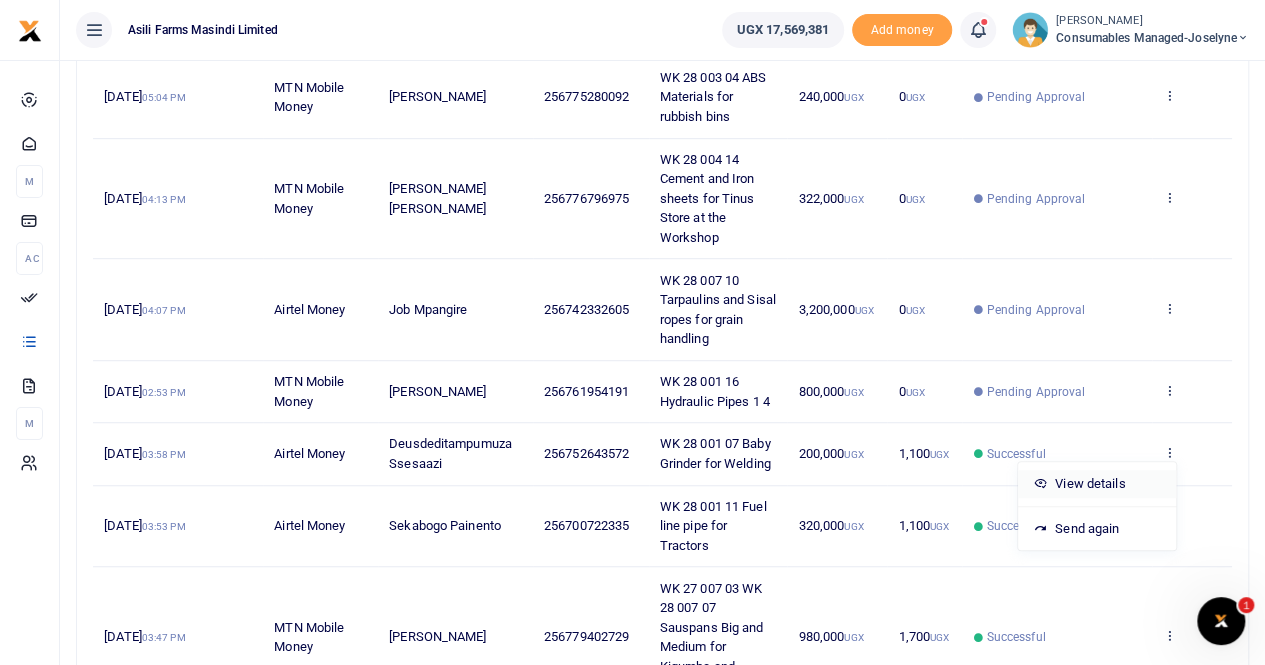 click on "View details" at bounding box center [1097, 484] 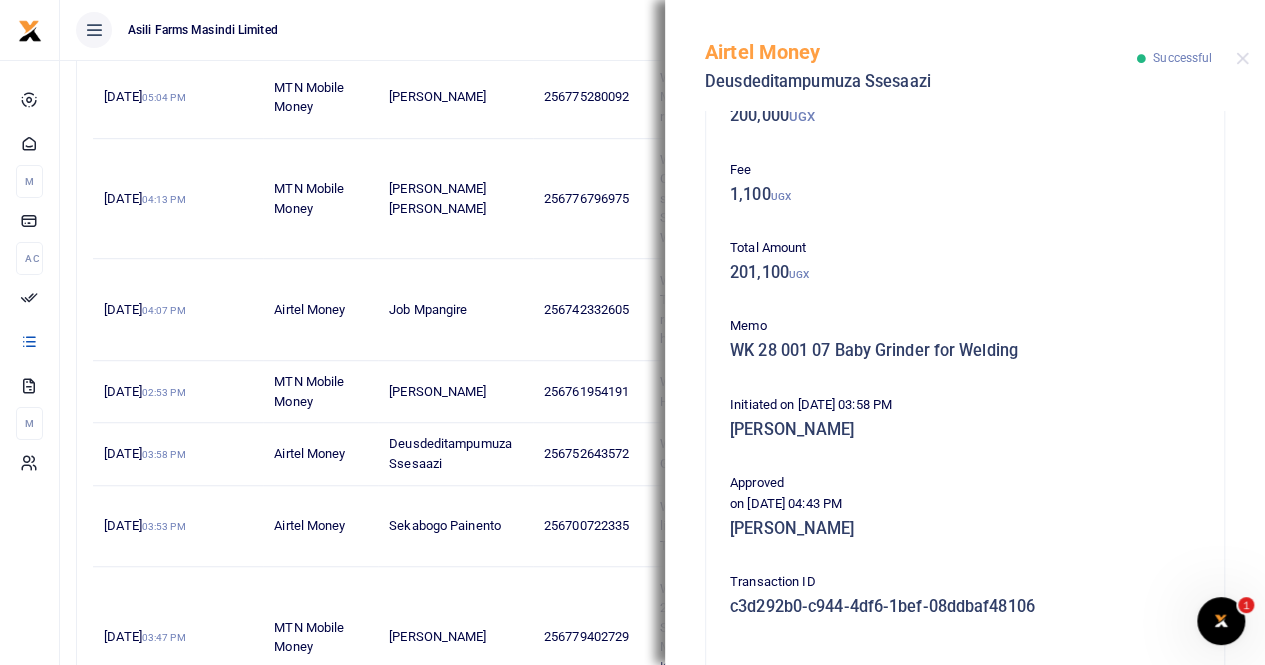 scroll, scrollTop: 482, scrollLeft: 0, axis: vertical 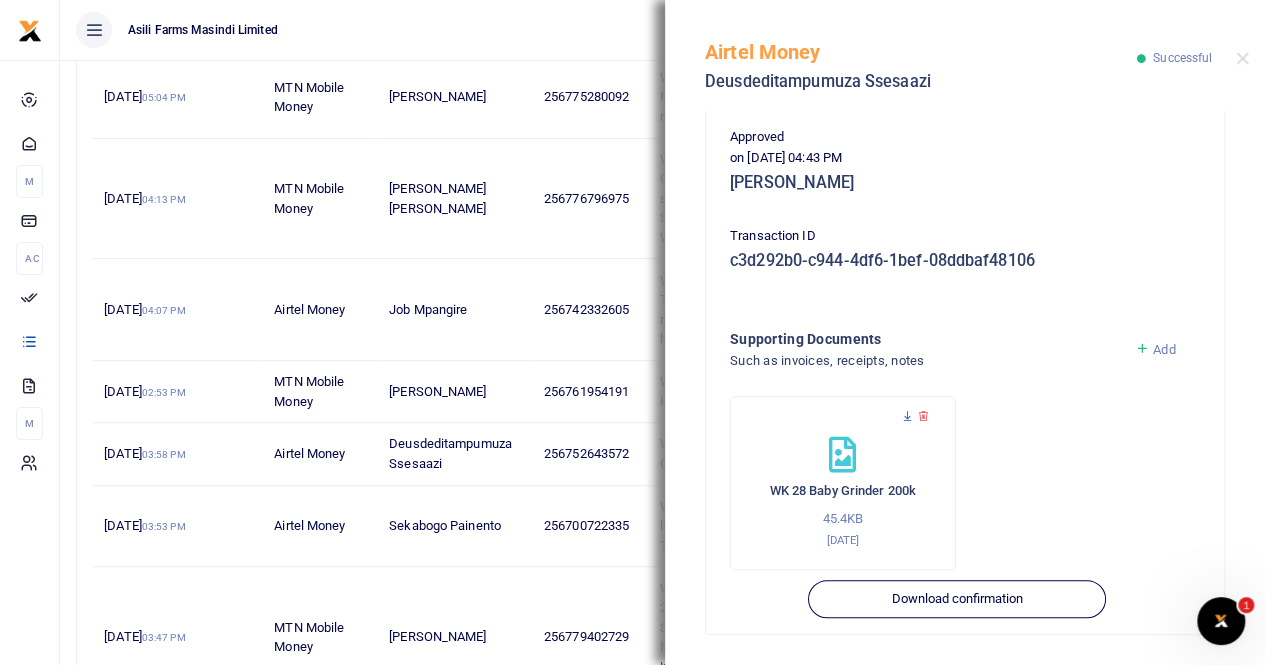 click at bounding box center (907, 416) 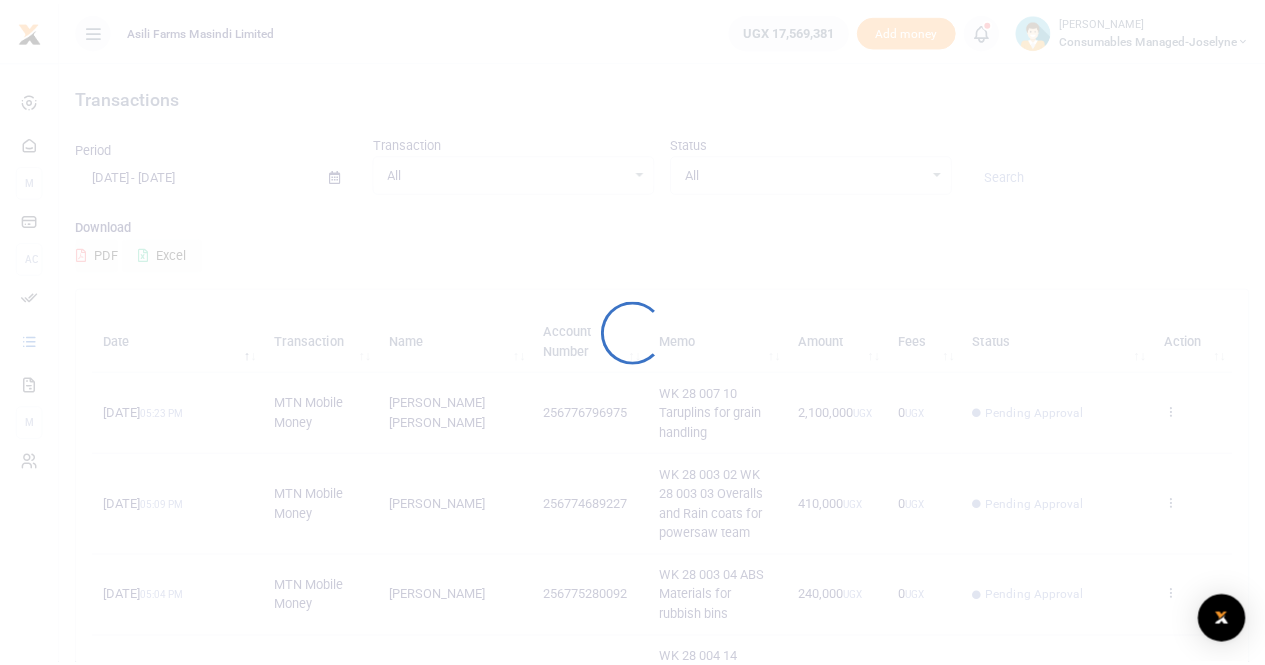 scroll, scrollTop: 0, scrollLeft: 0, axis: both 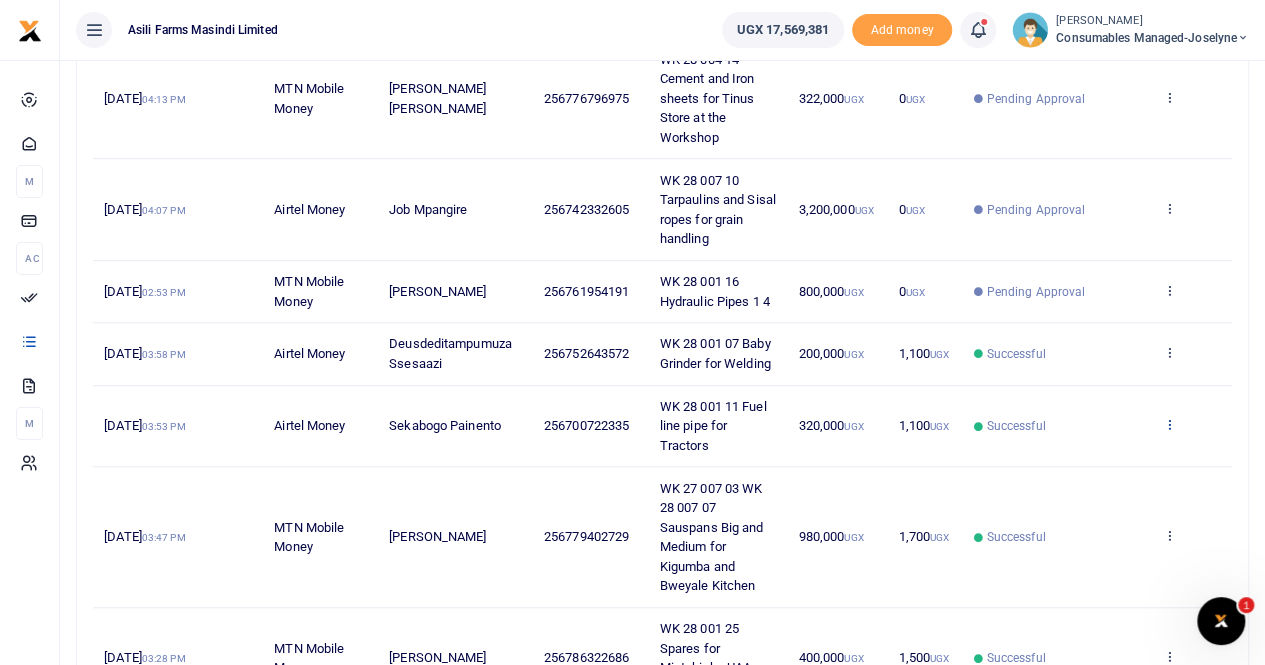 click at bounding box center [1169, 424] 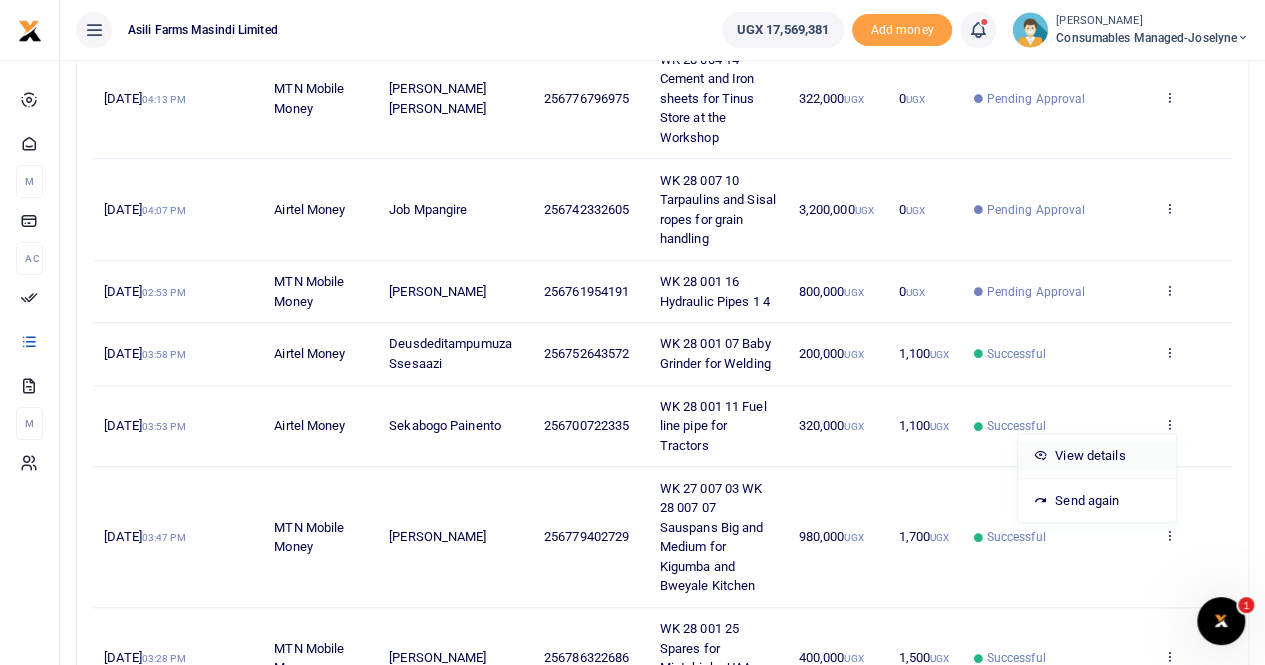 click on "View details" at bounding box center (1097, 456) 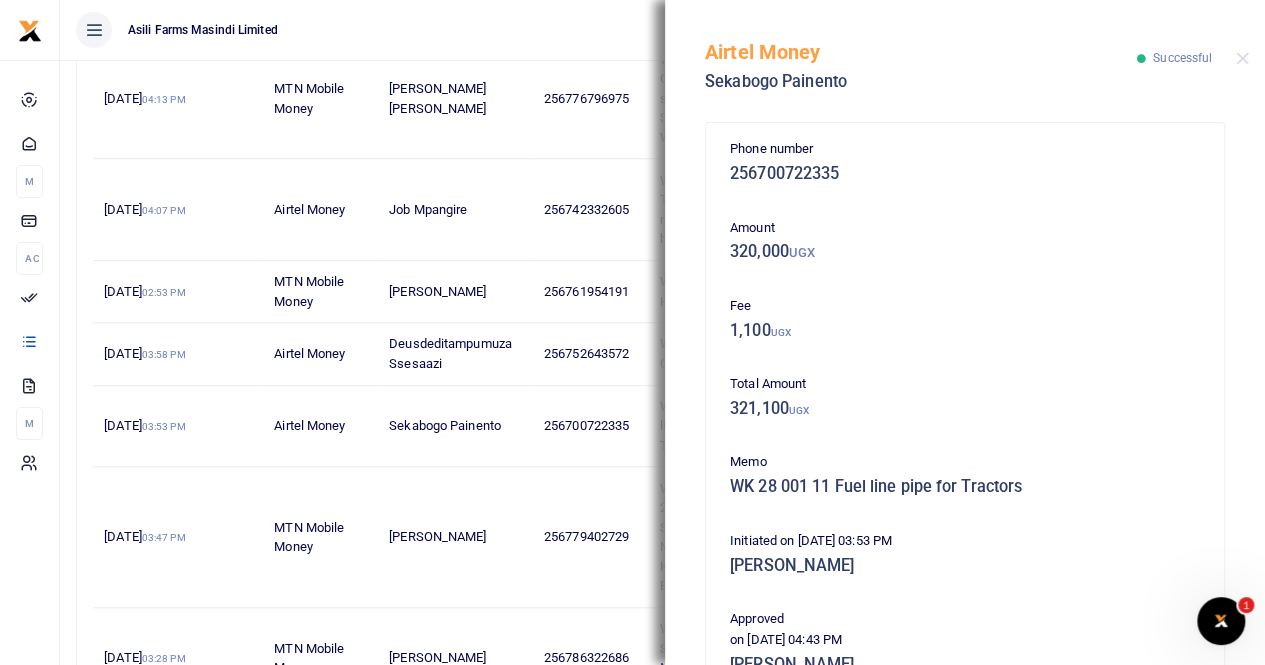 scroll, scrollTop: 482, scrollLeft: 0, axis: vertical 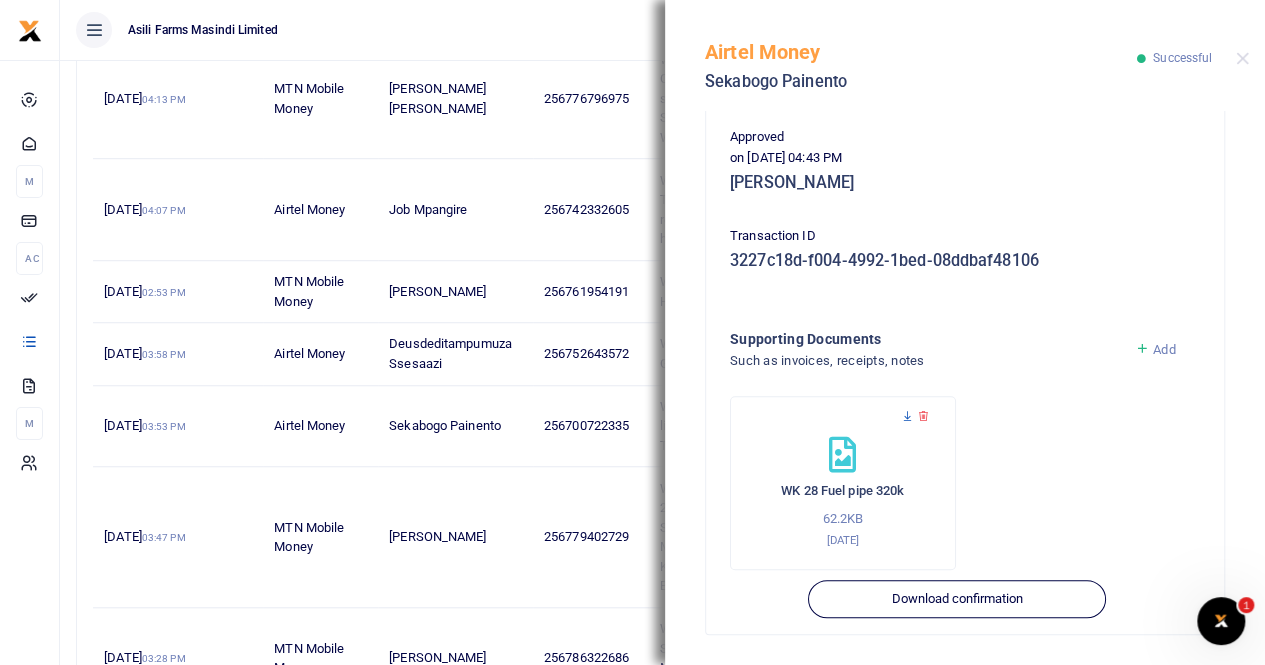 click at bounding box center (907, 416) 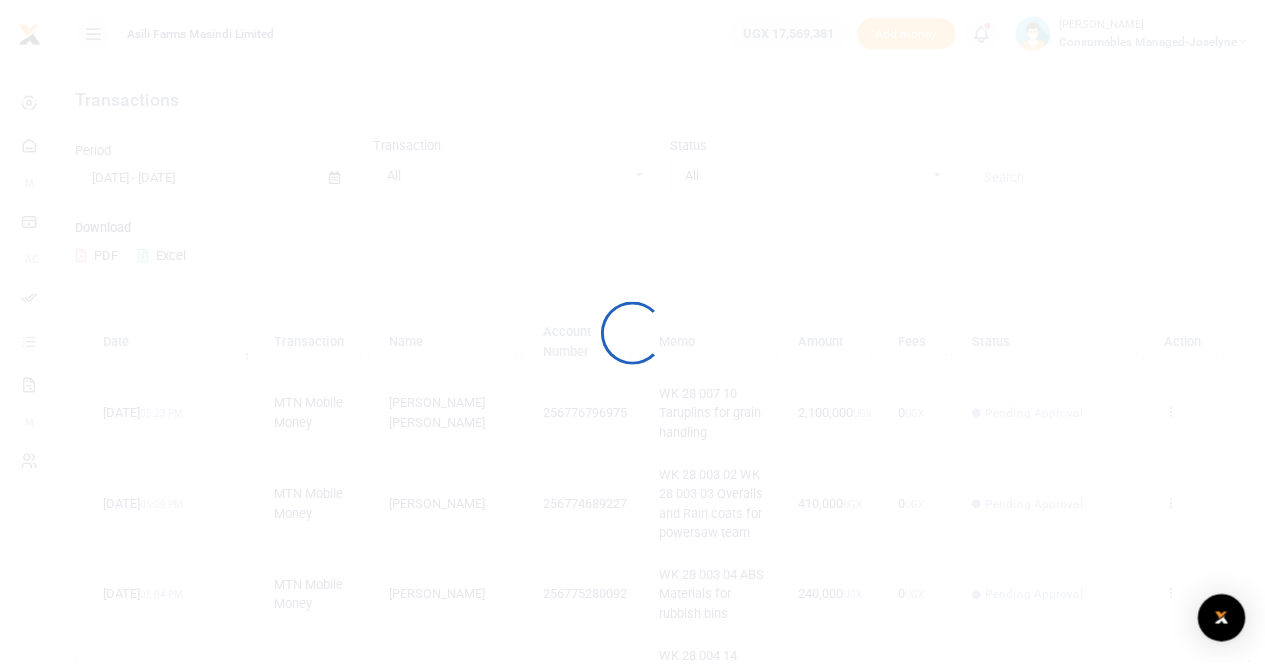 scroll, scrollTop: 0, scrollLeft: 0, axis: both 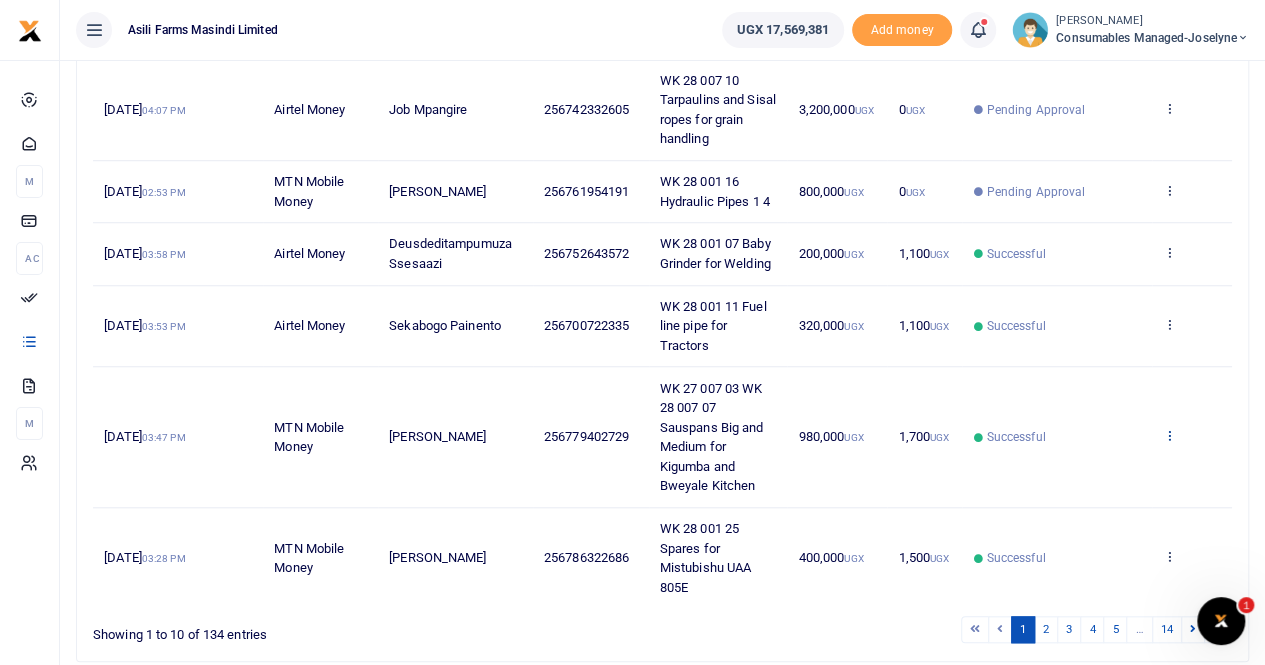 click at bounding box center [1169, 435] 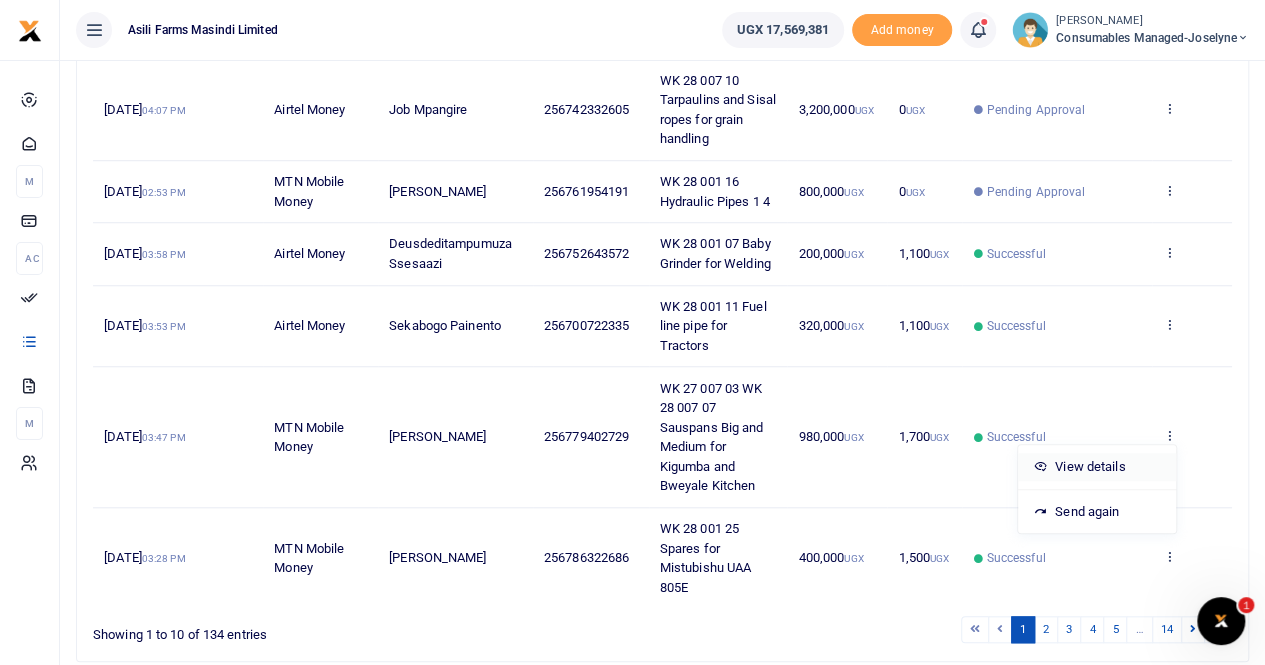 click on "View details" at bounding box center [1097, 467] 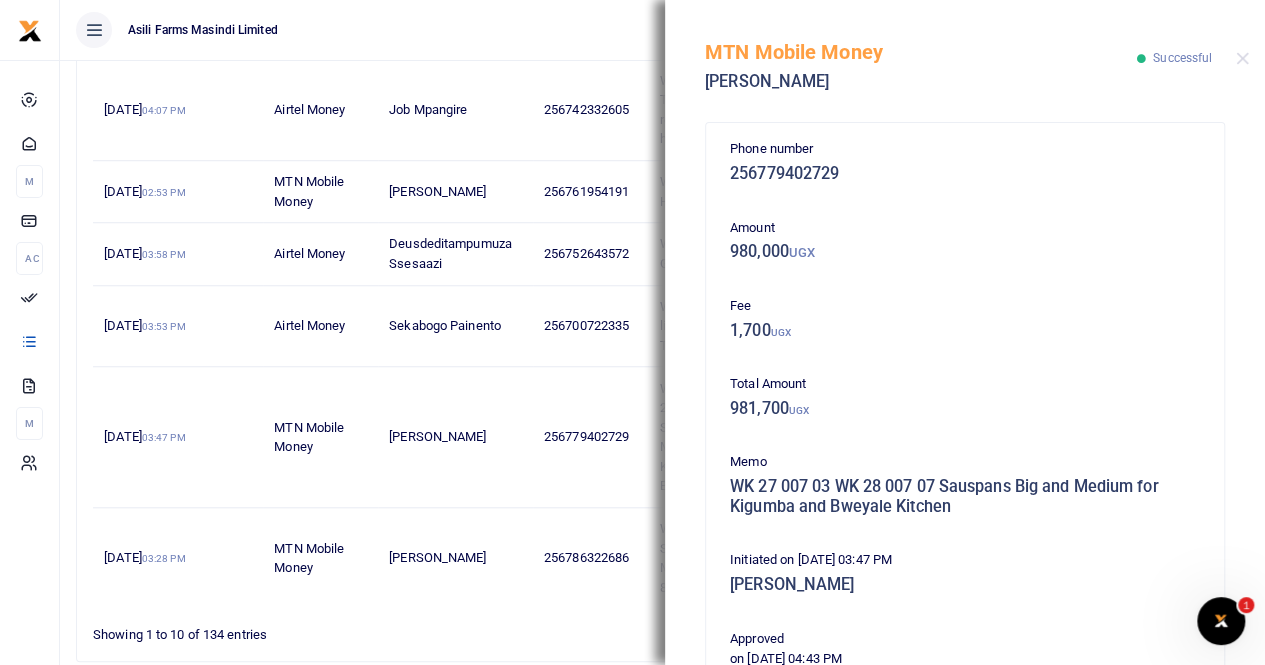 scroll, scrollTop: 500, scrollLeft: 0, axis: vertical 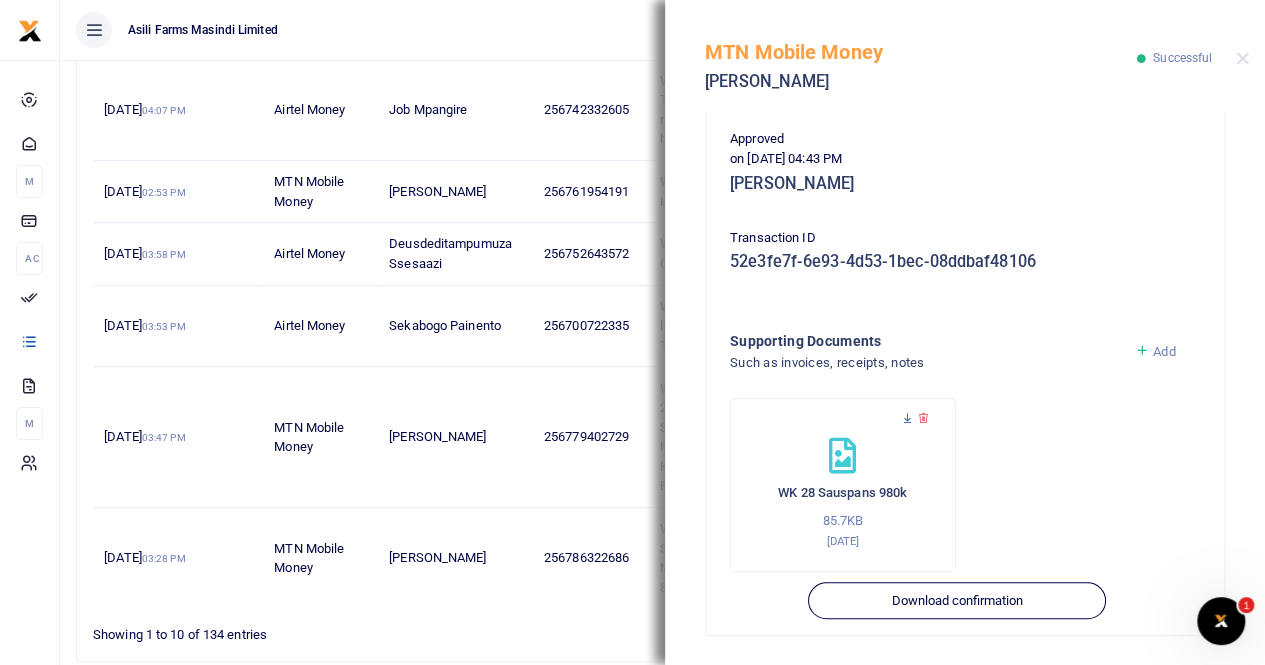 click at bounding box center (907, 418) 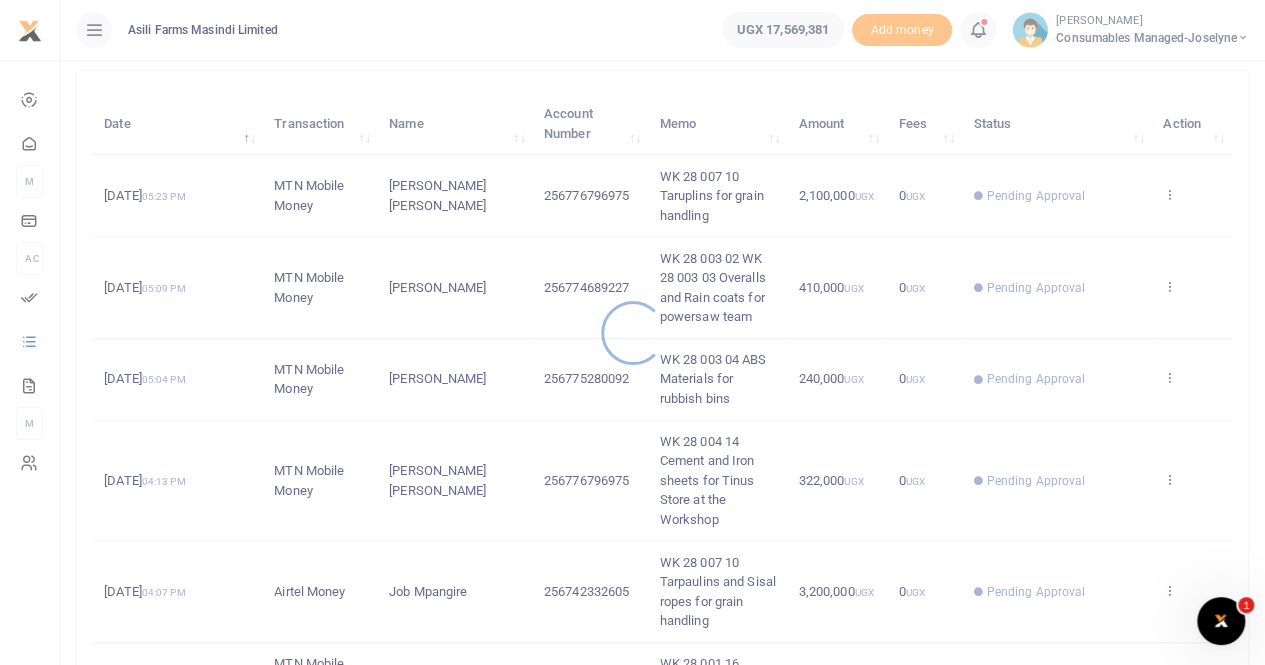 scroll, scrollTop: 292, scrollLeft: 0, axis: vertical 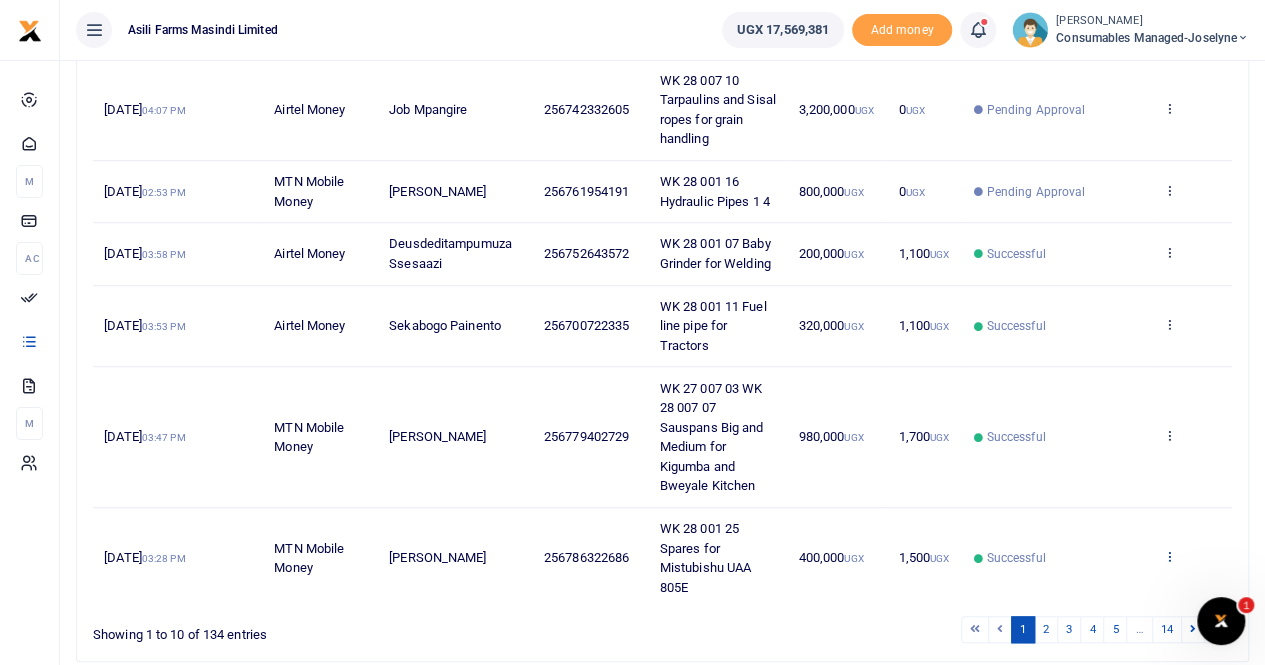 click at bounding box center (1169, 556) 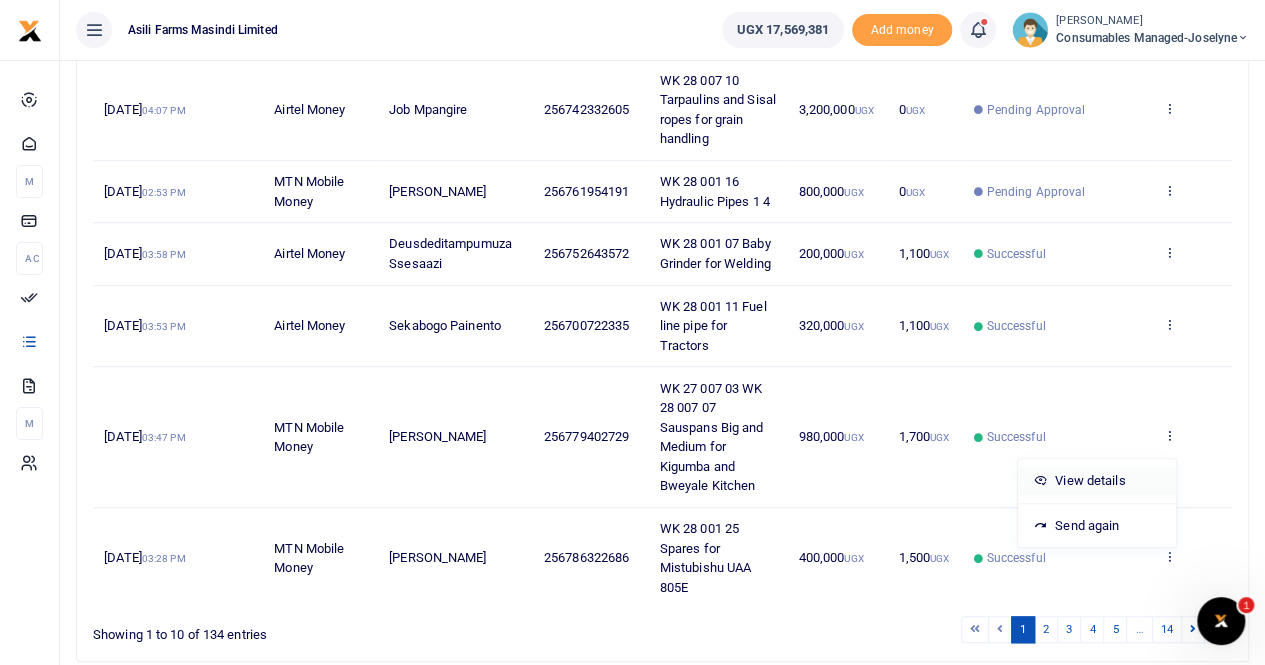 click on "View details" at bounding box center [1097, 481] 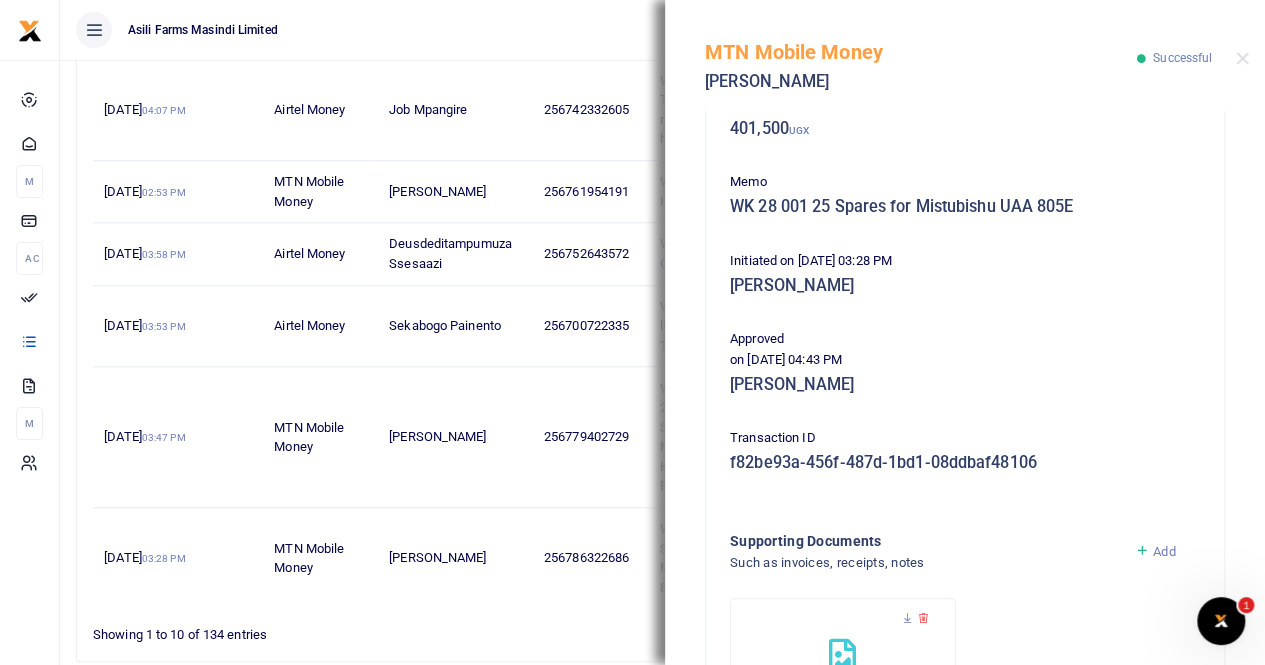 scroll, scrollTop: 300, scrollLeft: 0, axis: vertical 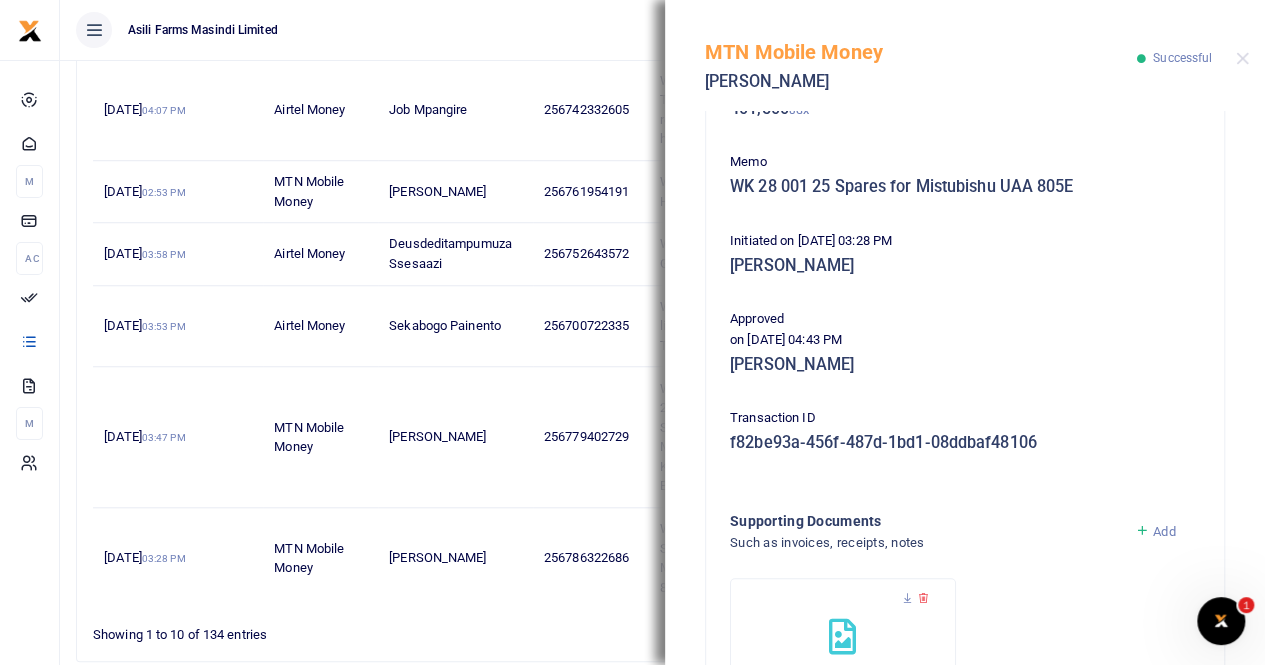 click on "WK 28 Mistubishu spares 400k
57.2KB
[DATE]" at bounding box center (843, 665) 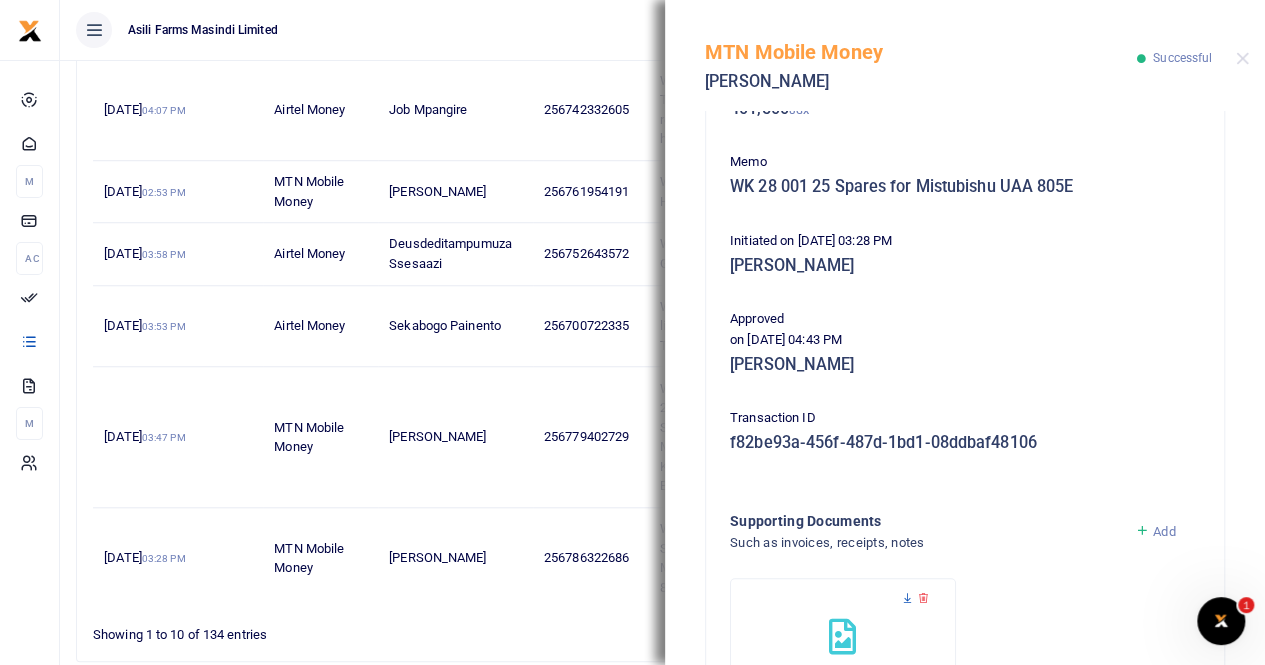 click at bounding box center [907, 598] 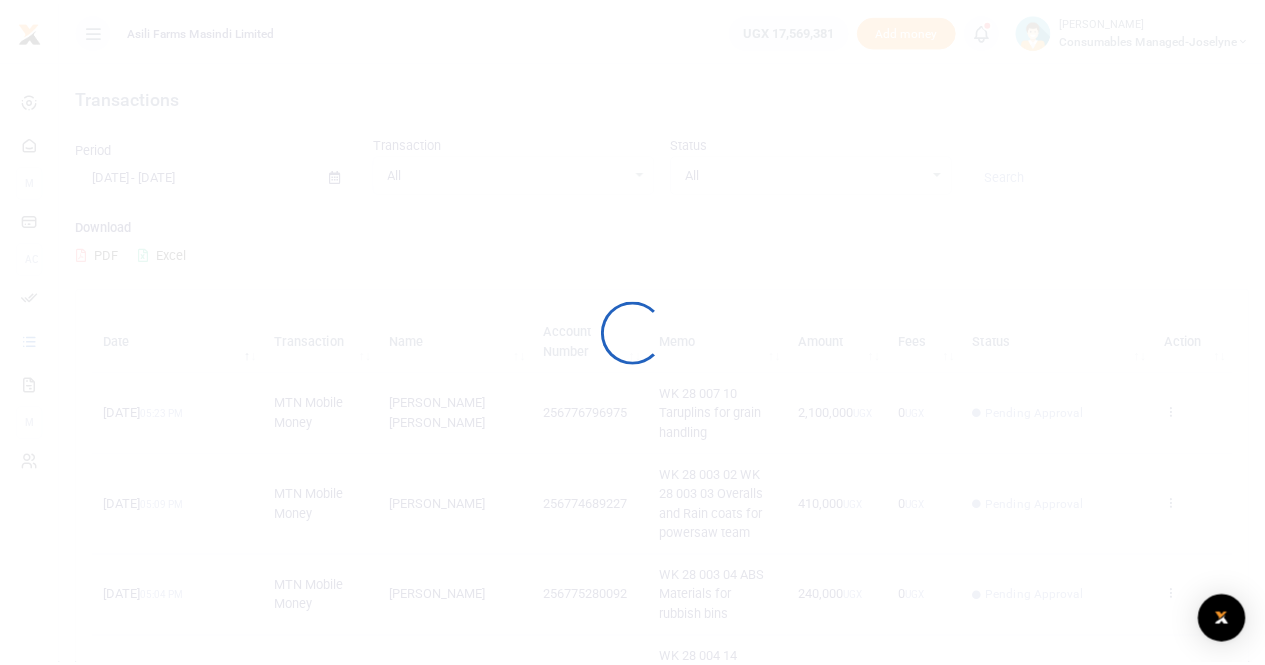 scroll, scrollTop: 0, scrollLeft: 0, axis: both 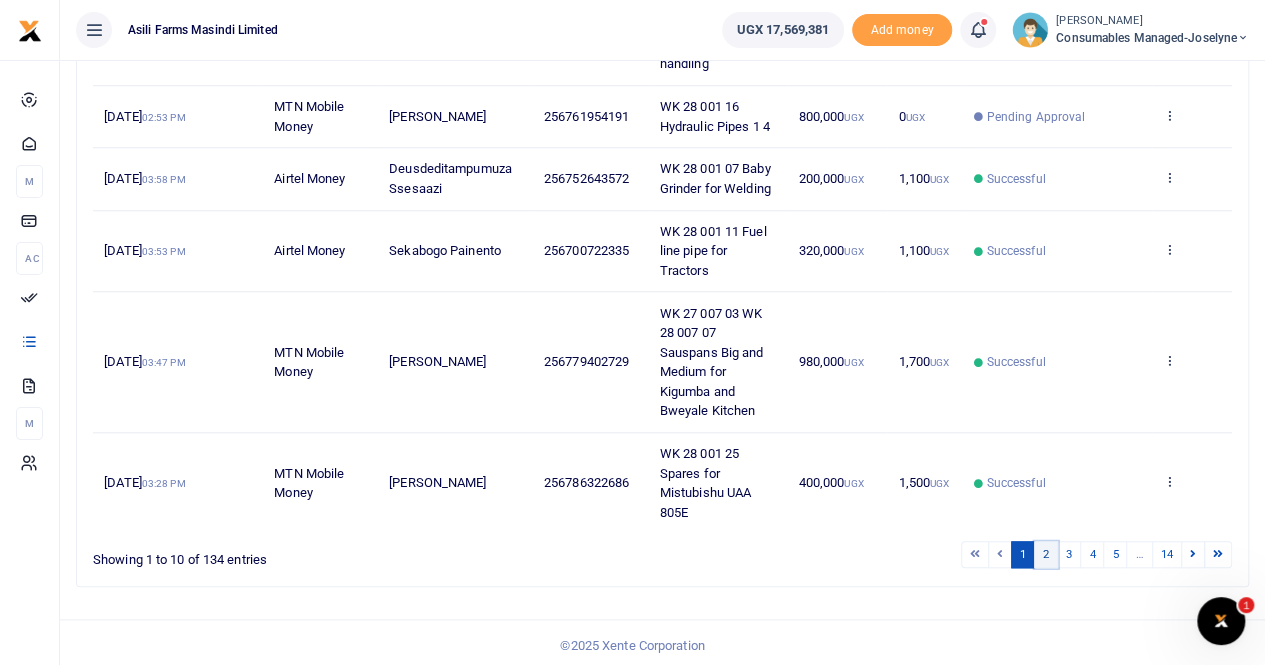 click on "2" at bounding box center [1046, 554] 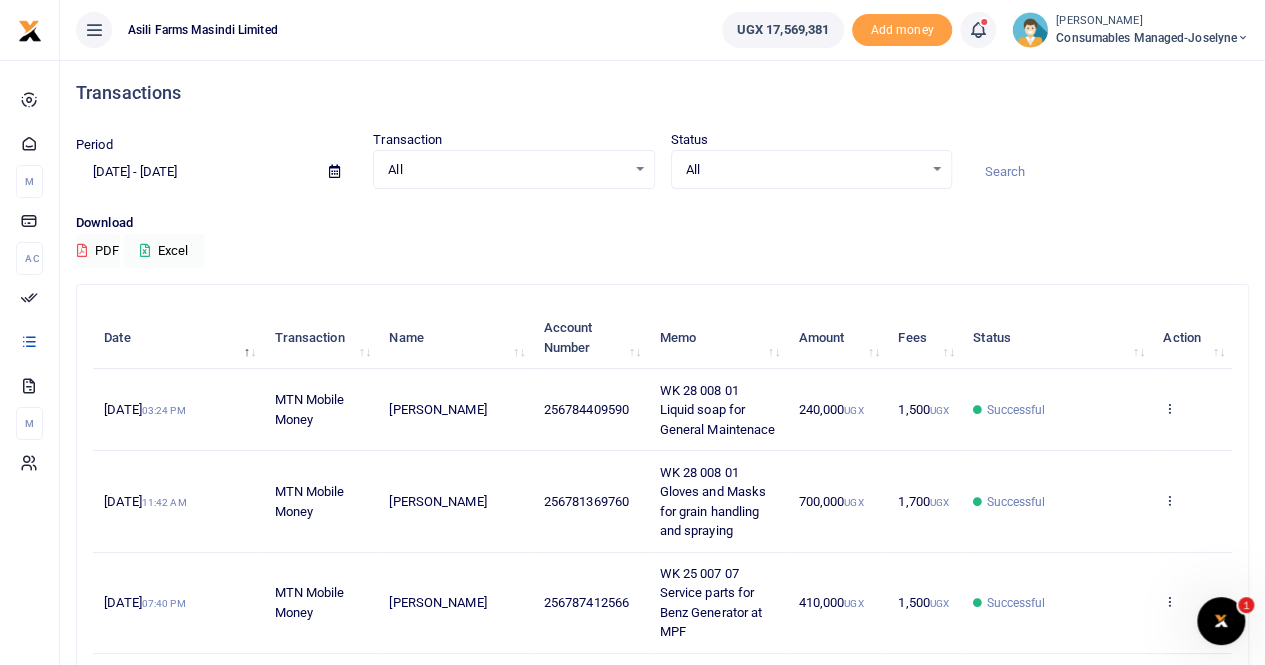 scroll, scrollTop: 0, scrollLeft: 0, axis: both 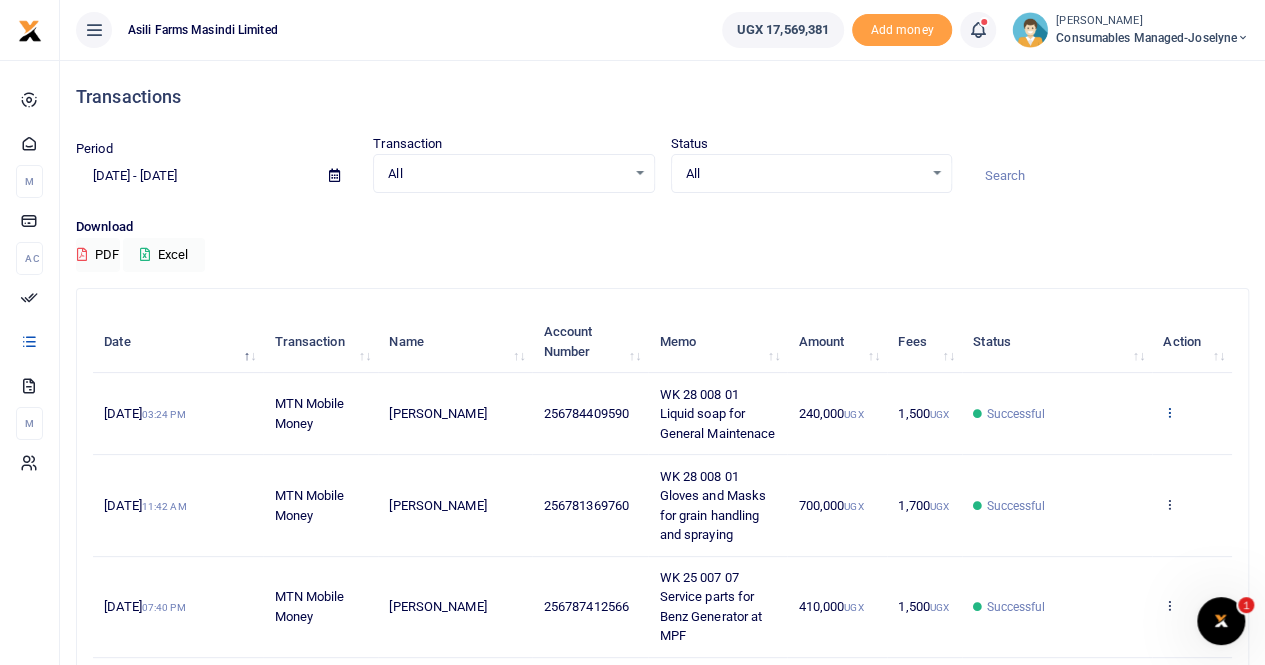 click at bounding box center [1169, 412] 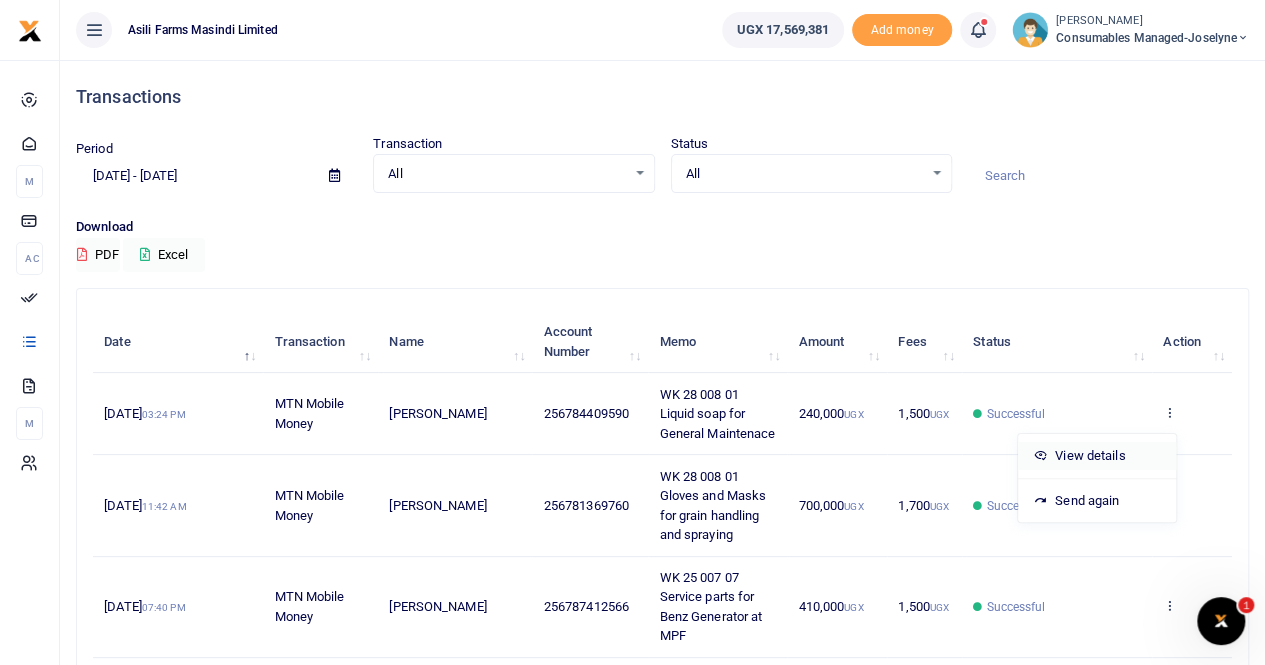 click on "View details" at bounding box center (1097, 456) 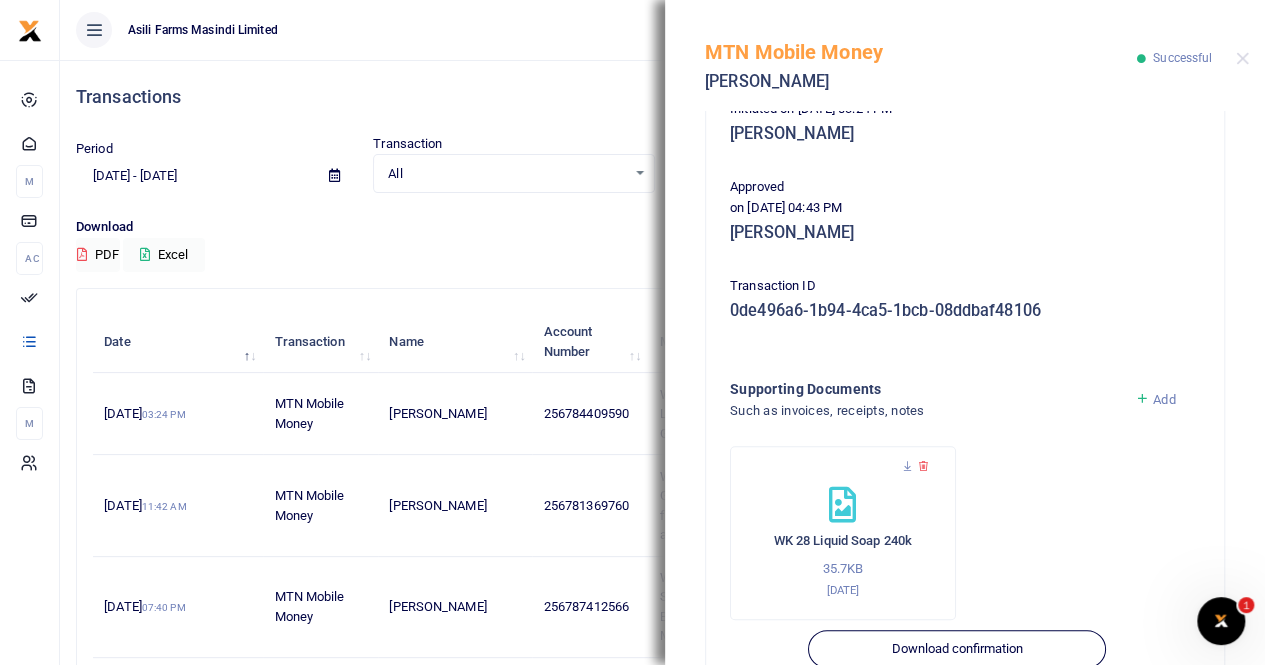 scroll, scrollTop: 482, scrollLeft: 0, axis: vertical 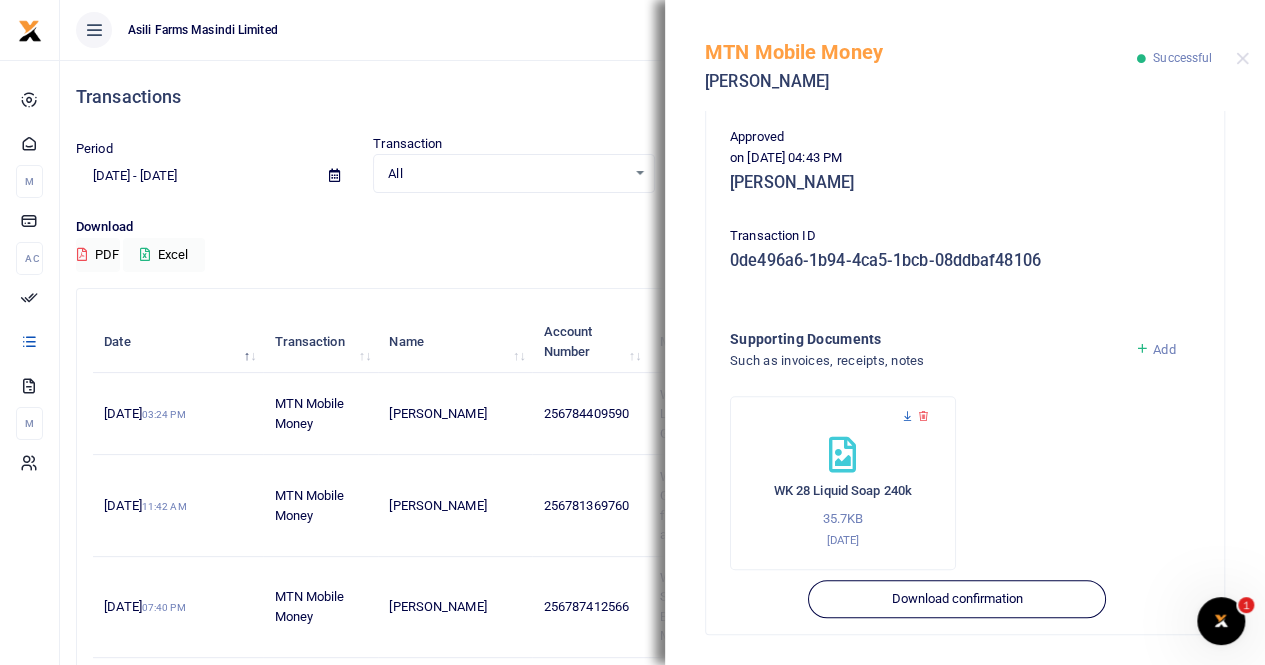 click at bounding box center (907, 416) 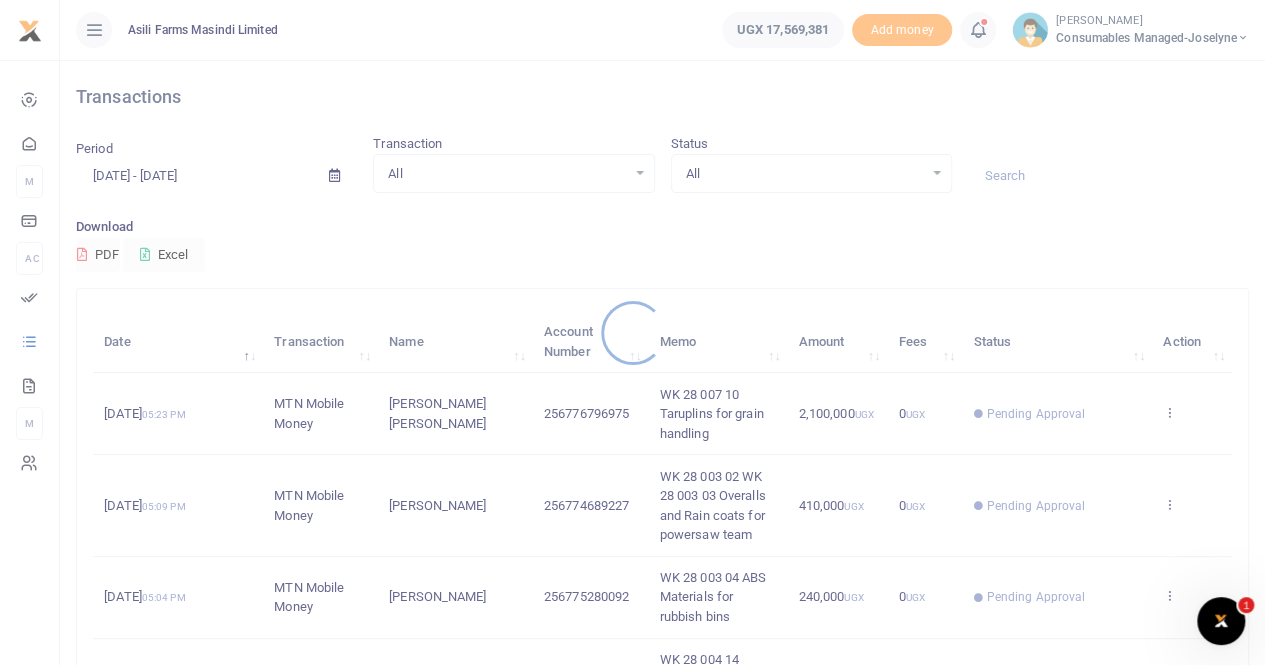 scroll, scrollTop: 96, scrollLeft: 0, axis: vertical 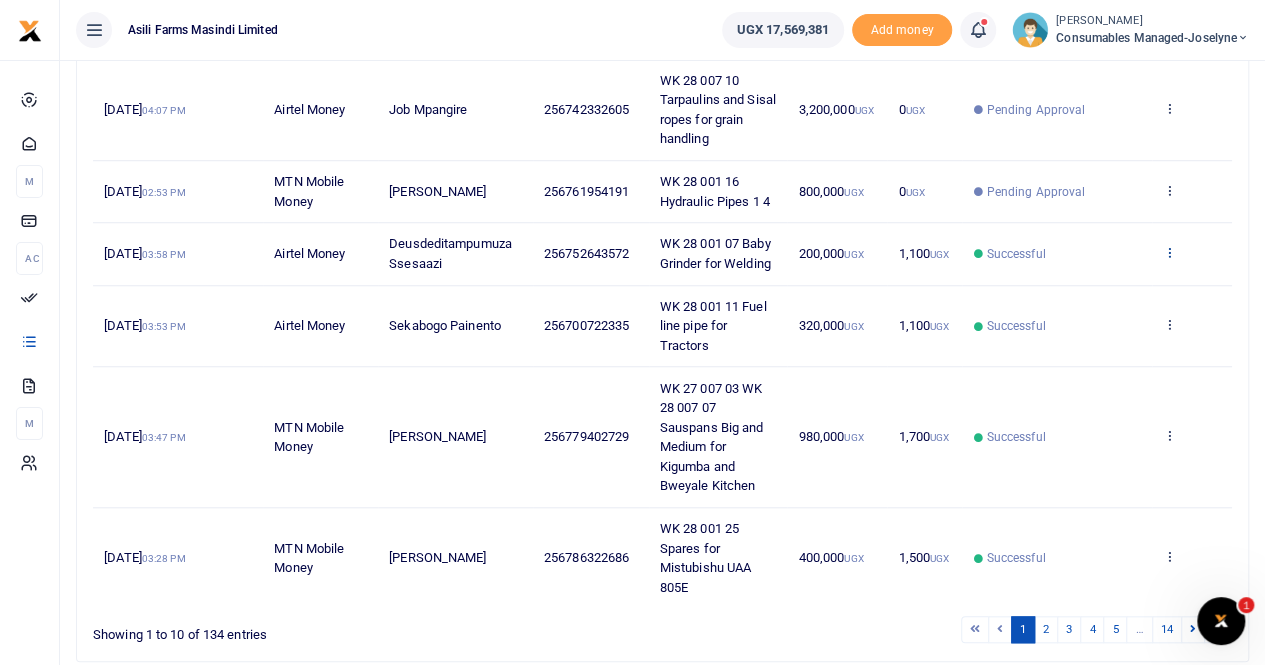 click at bounding box center [1169, 252] 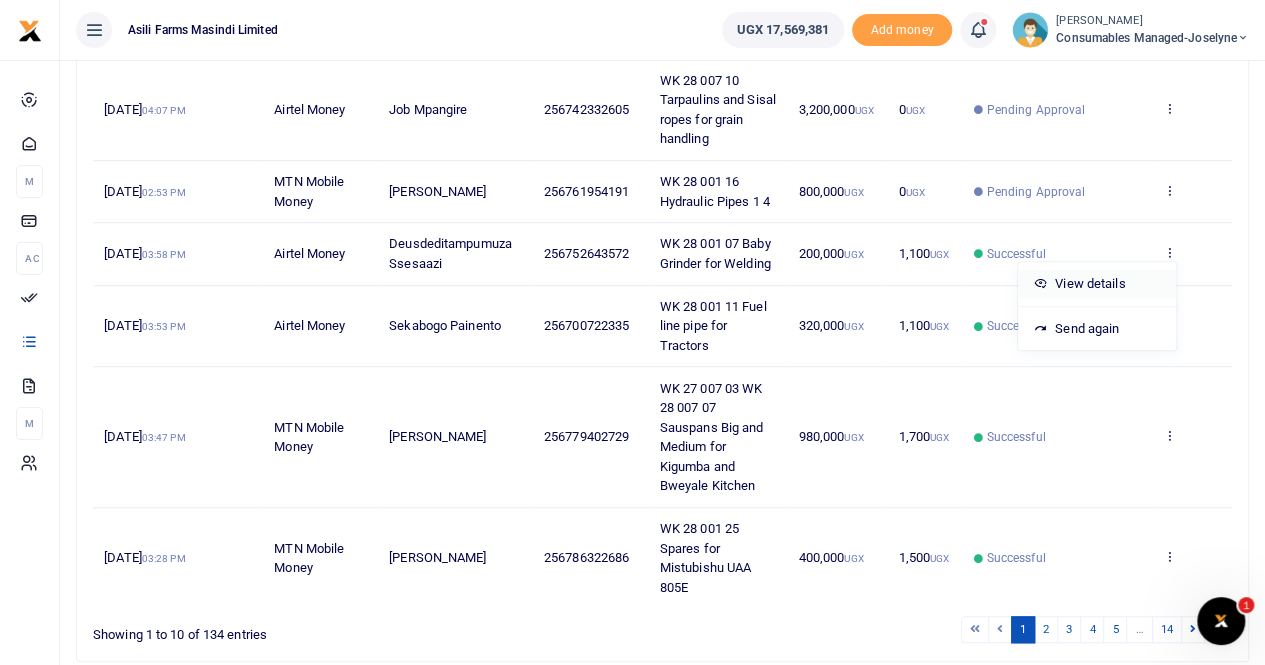 click on "View details" at bounding box center (1097, 284) 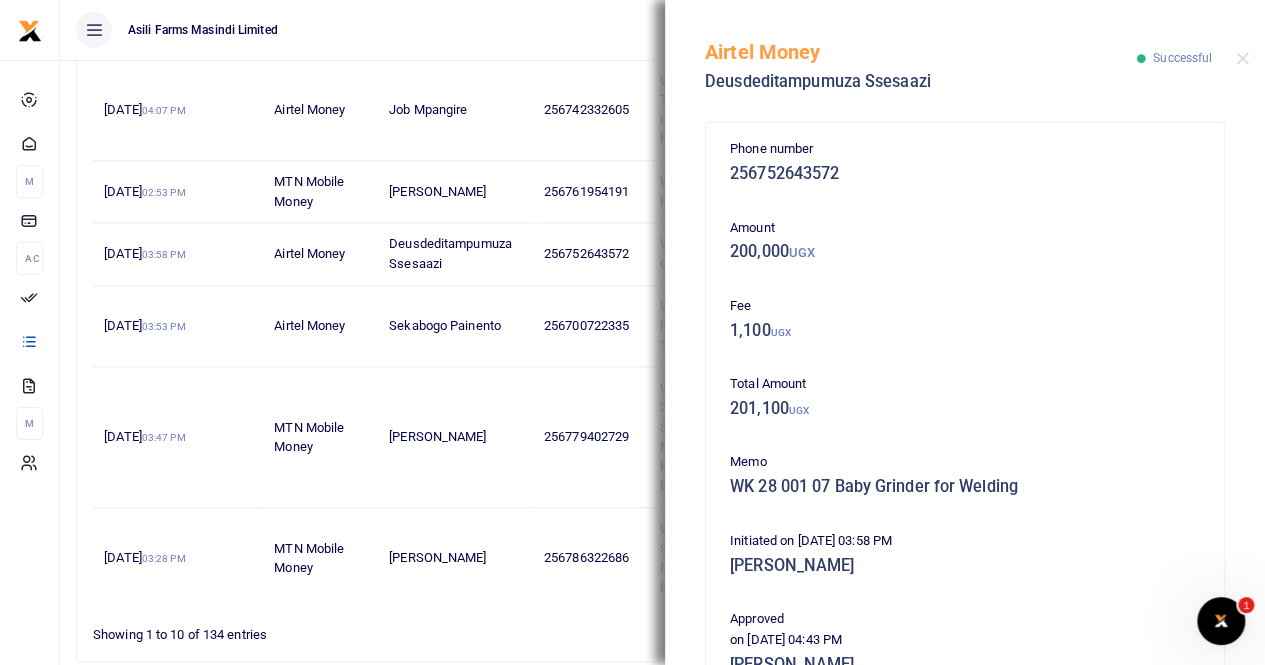 scroll, scrollTop: 400, scrollLeft: 0, axis: vertical 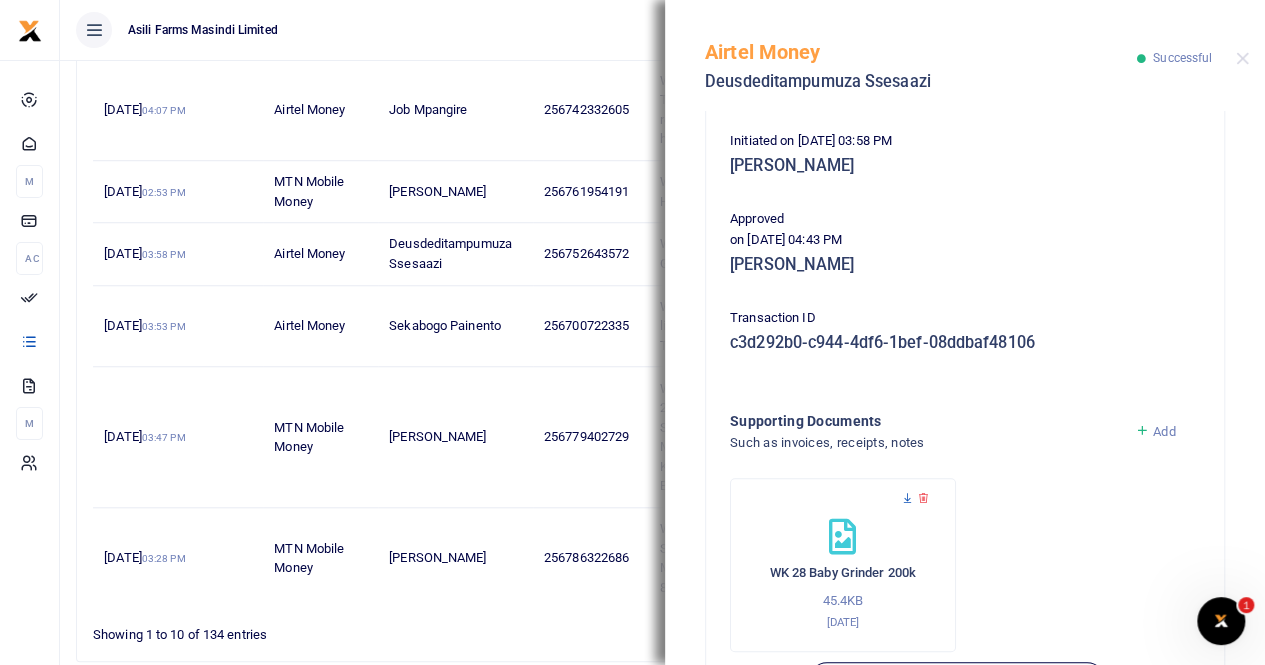 click at bounding box center [907, 498] 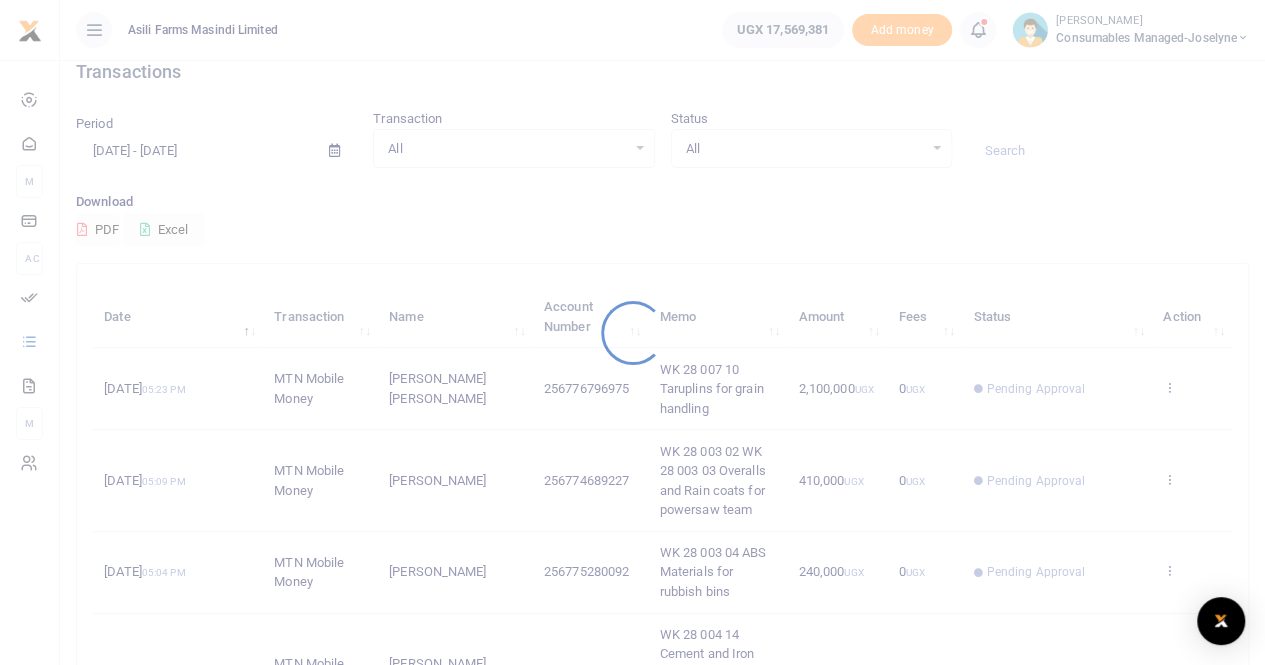 scroll, scrollTop: 100, scrollLeft: 0, axis: vertical 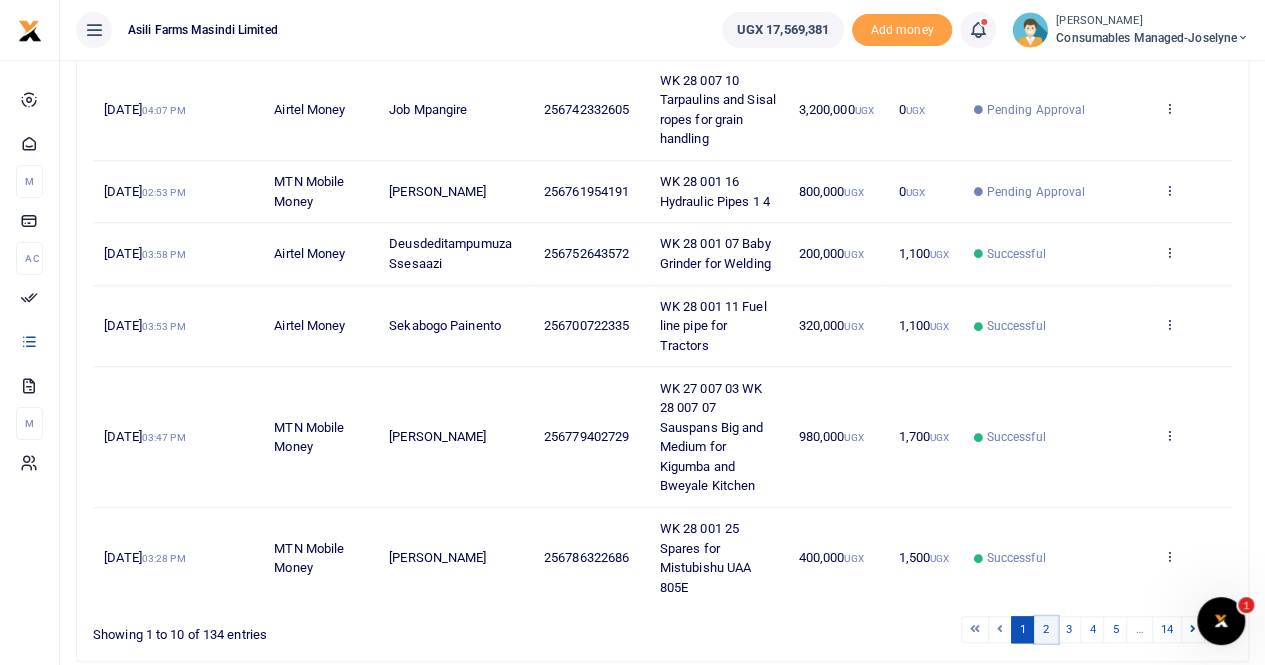 click on "2" at bounding box center (1046, 629) 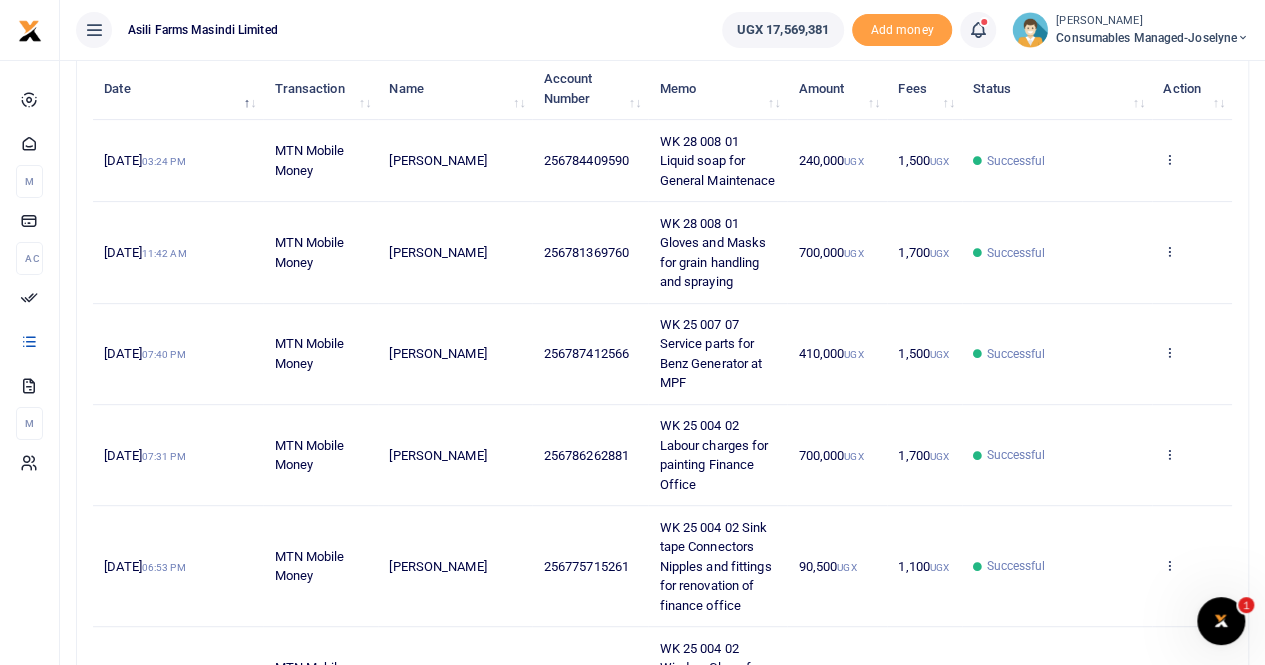 scroll, scrollTop: 153, scrollLeft: 0, axis: vertical 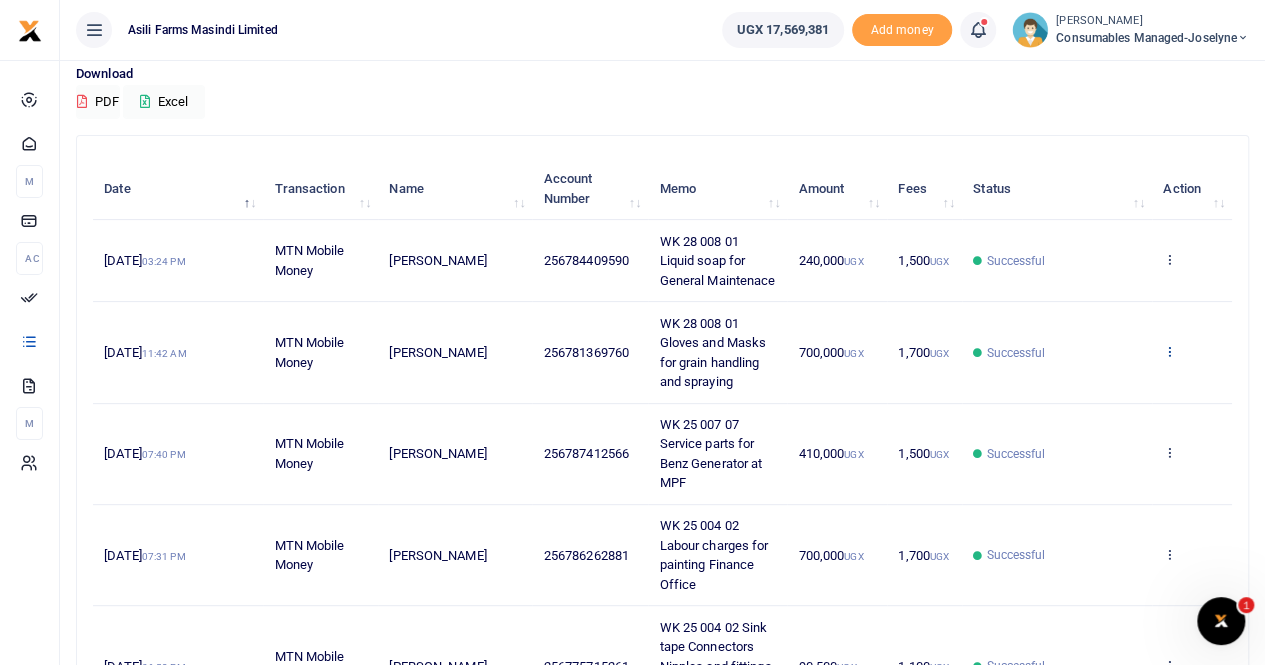 click at bounding box center [1169, 351] 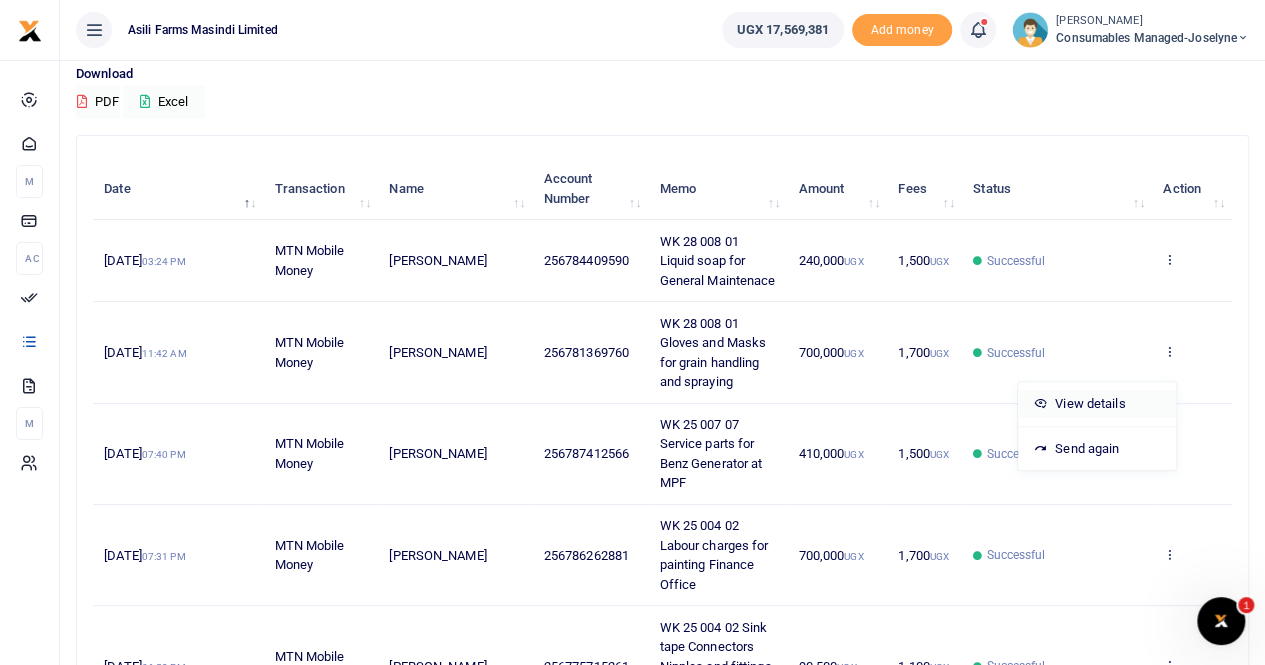 click on "View details" at bounding box center [1097, 404] 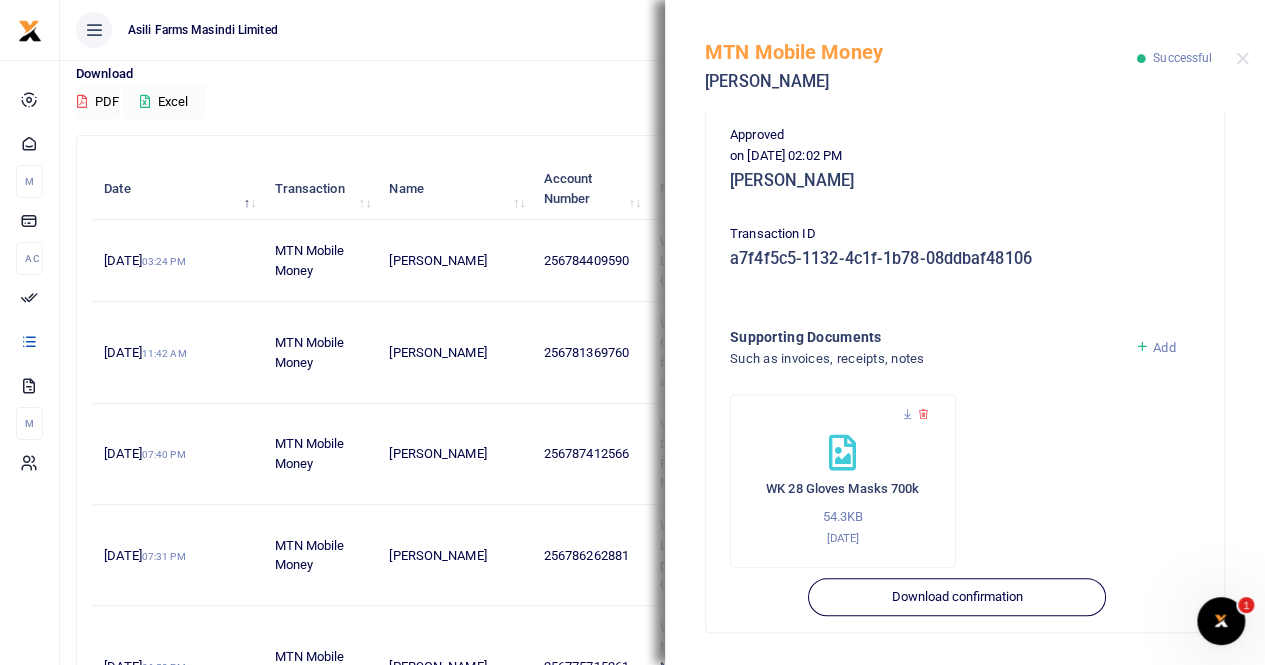scroll, scrollTop: 501, scrollLeft: 0, axis: vertical 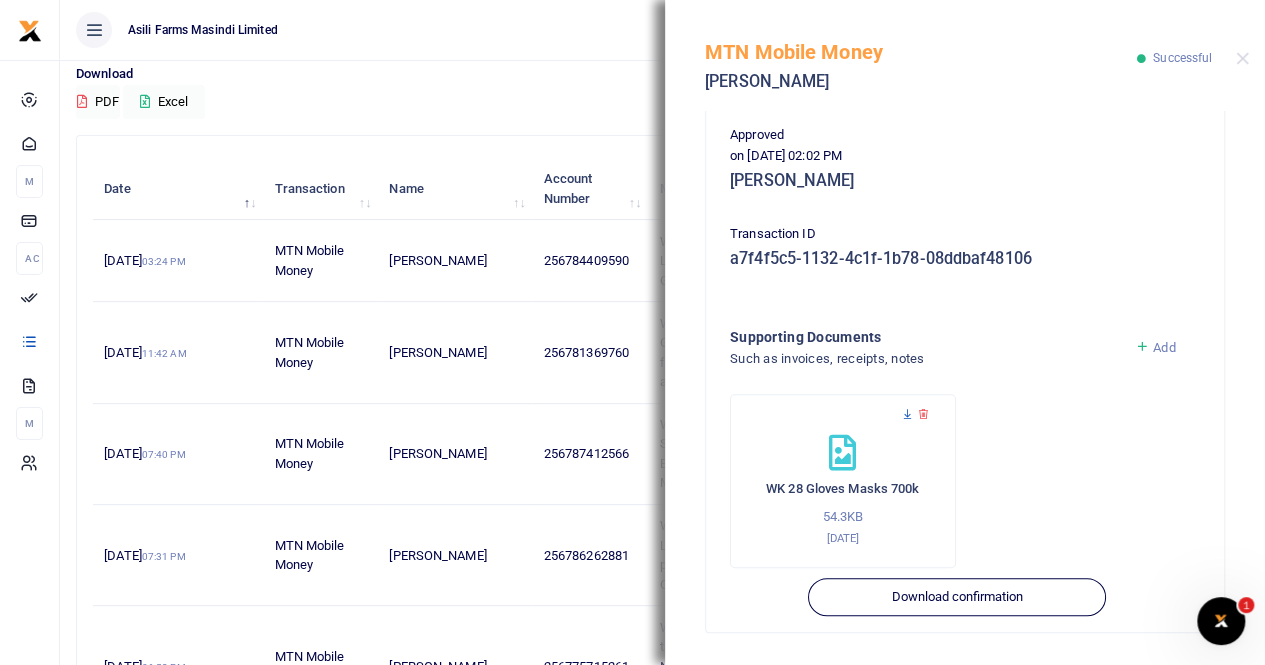 click at bounding box center [907, 414] 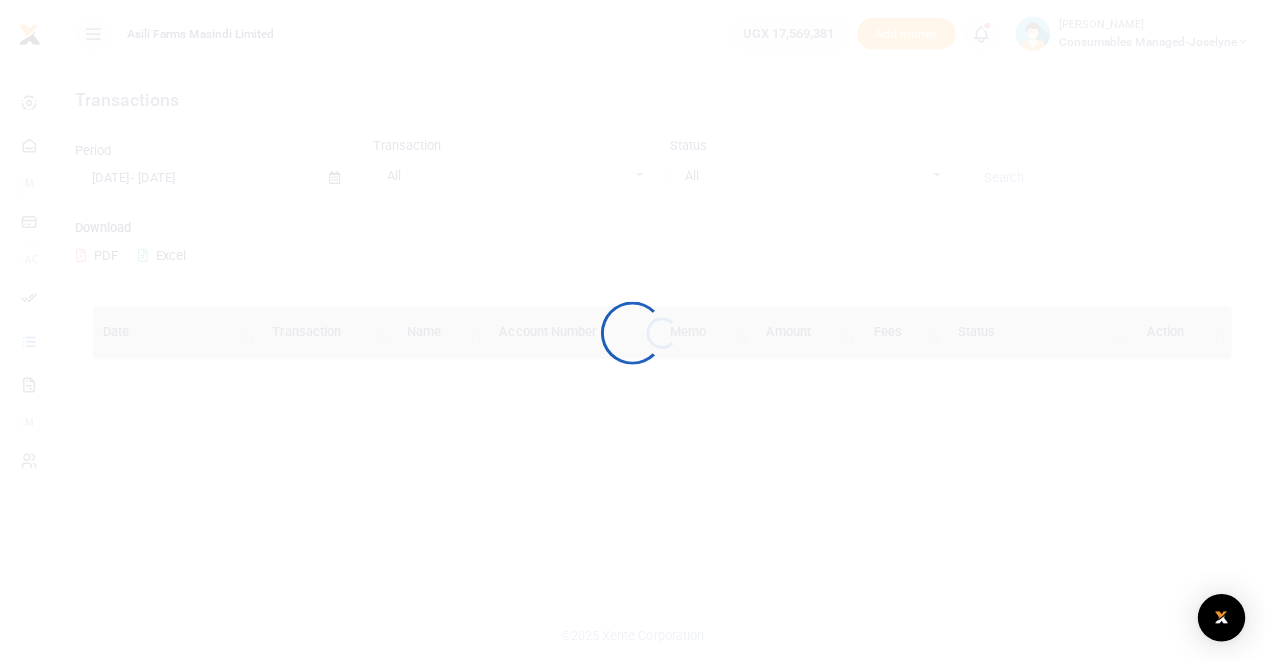 scroll, scrollTop: 0, scrollLeft: 0, axis: both 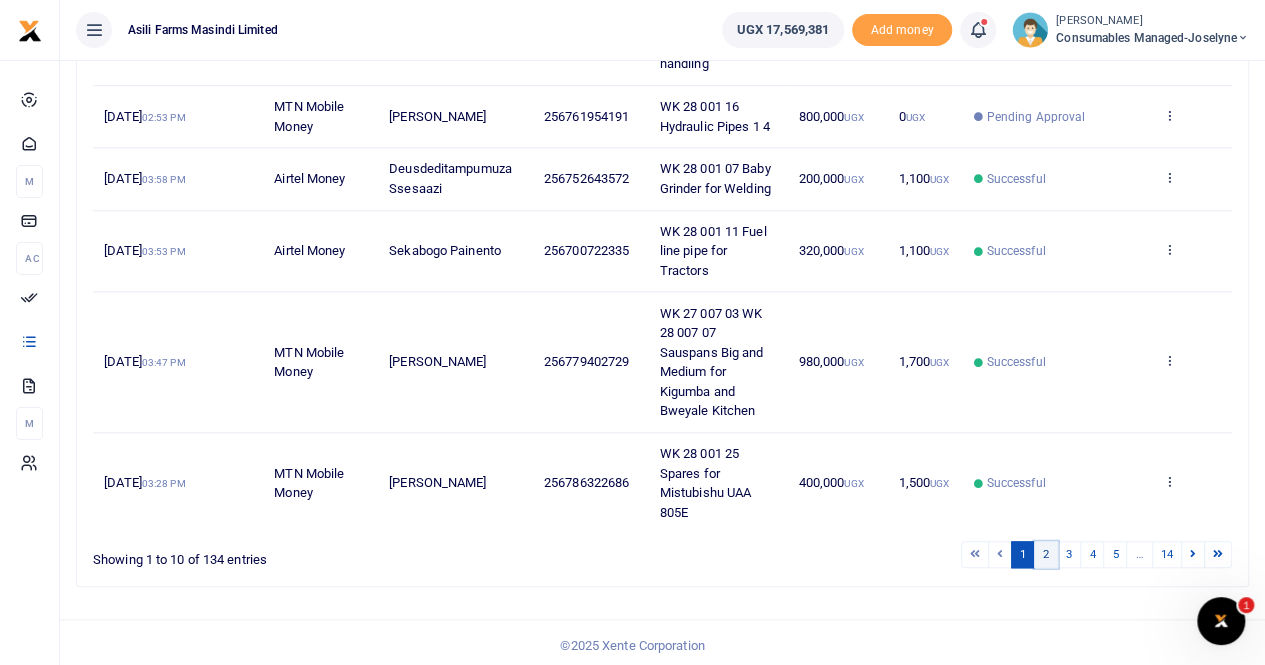 click on "2" at bounding box center [1046, 554] 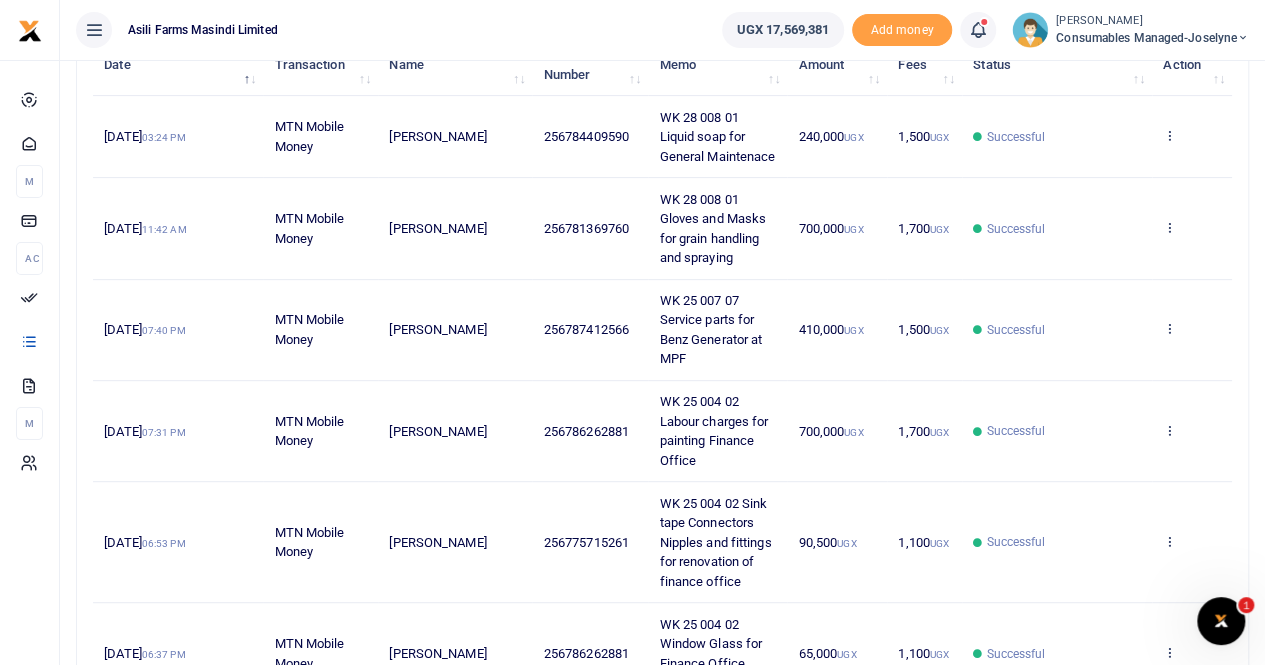 scroll, scrollTop: 275, scrollLeft: 0, axis: vertical 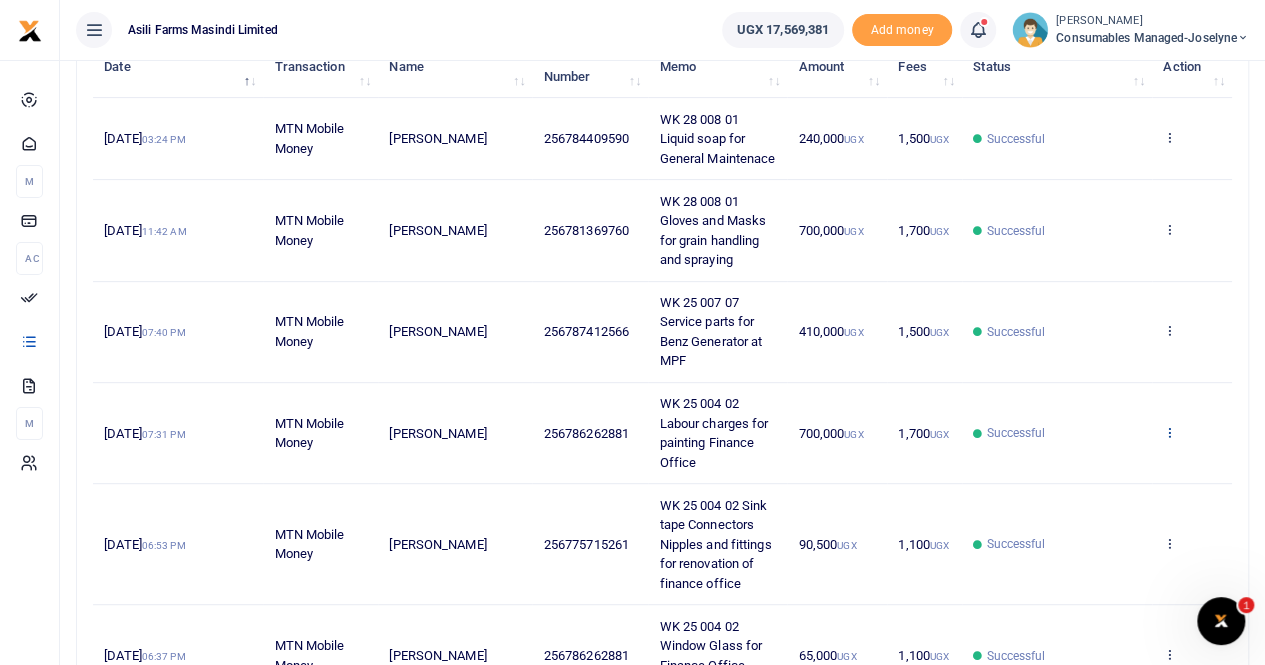 click at bounding box center [1169, 432] 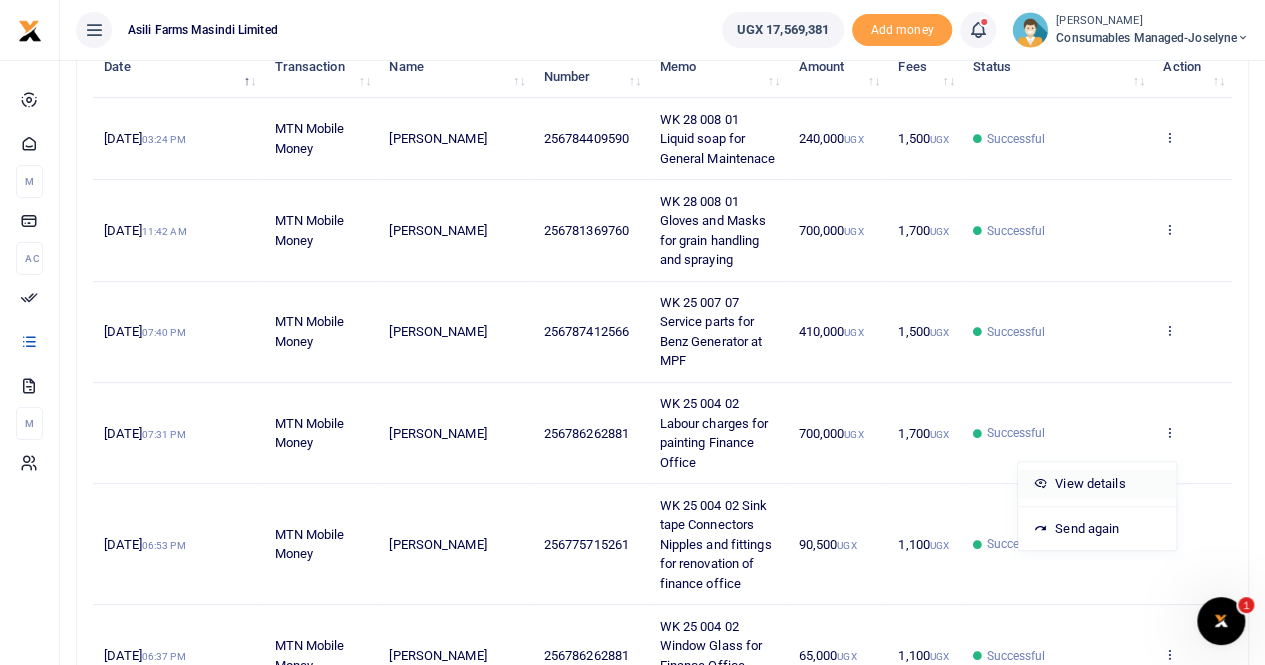 click on "View details" at bounding box center [1097, 484] 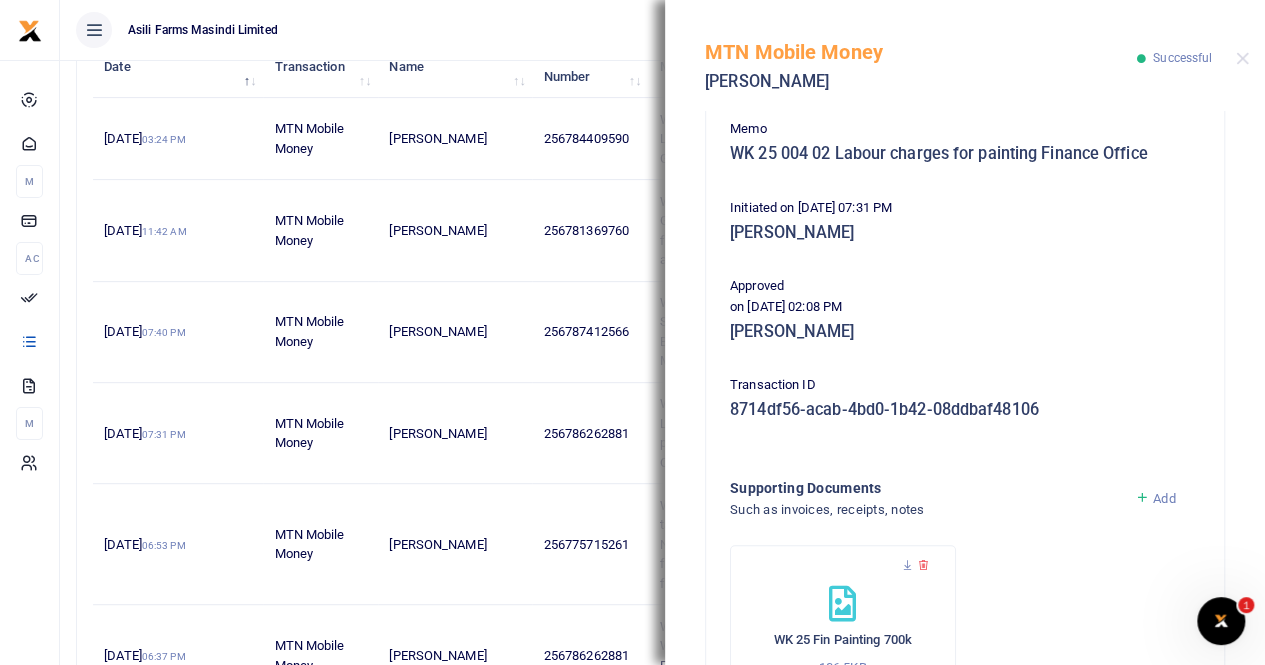 scroll, scrollTop: 400, scrollLeft: 0, axis: vertical 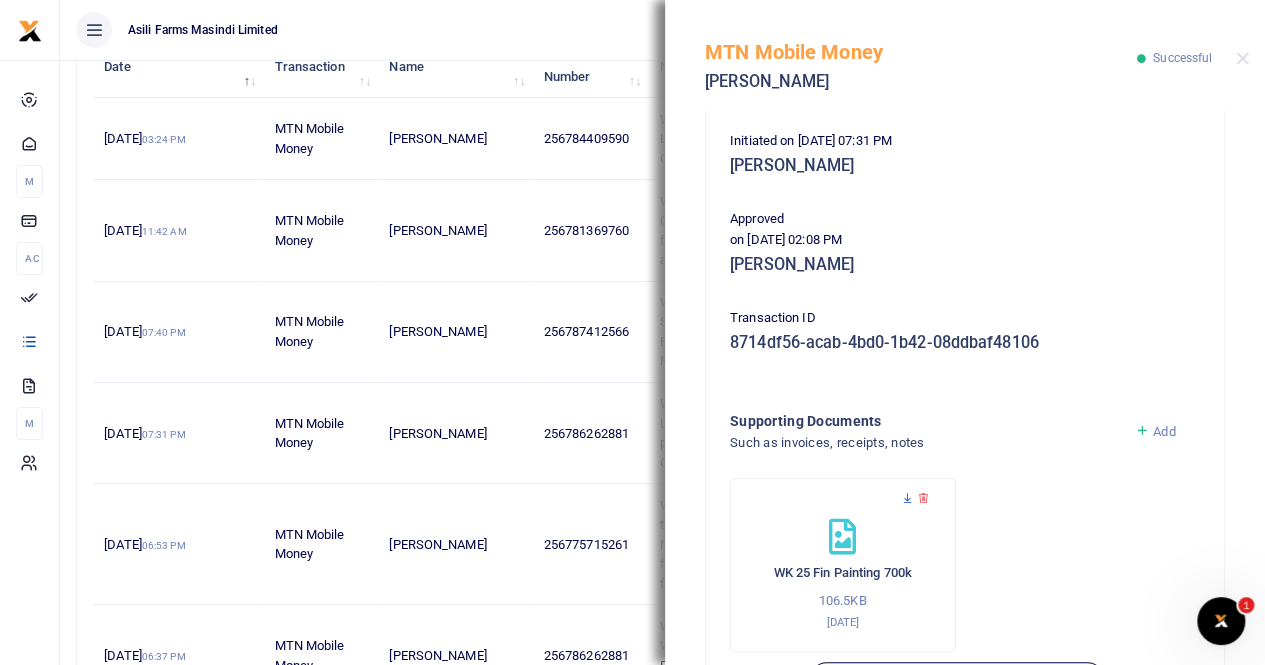 click at bounding box center [907, 498] 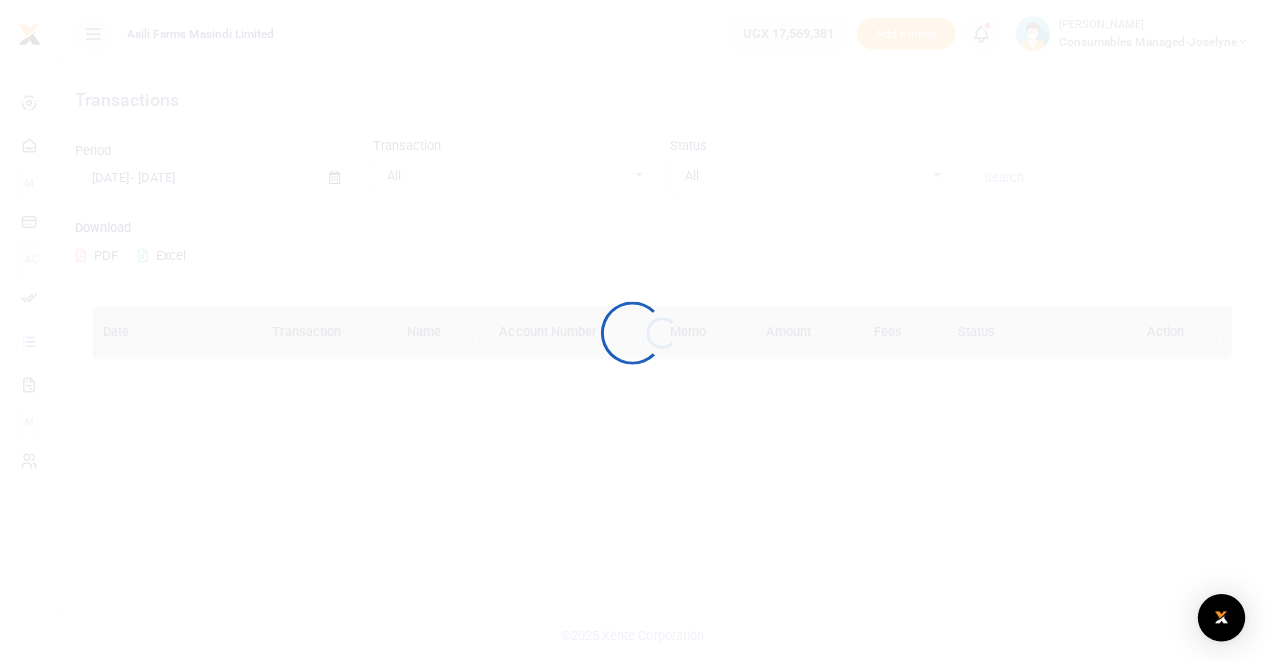 scroll, scrollTop: 0, scrollLeft: 0, axis: both 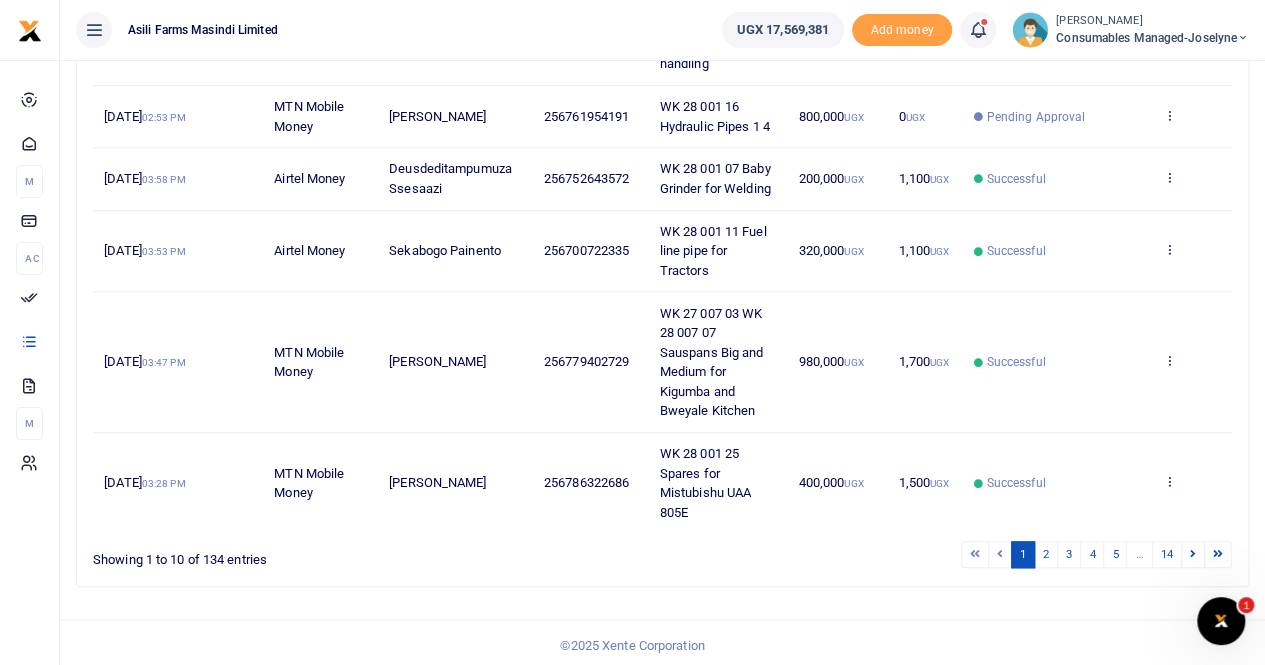 click on "View details
Send again" at bounding box center (1192, 483) 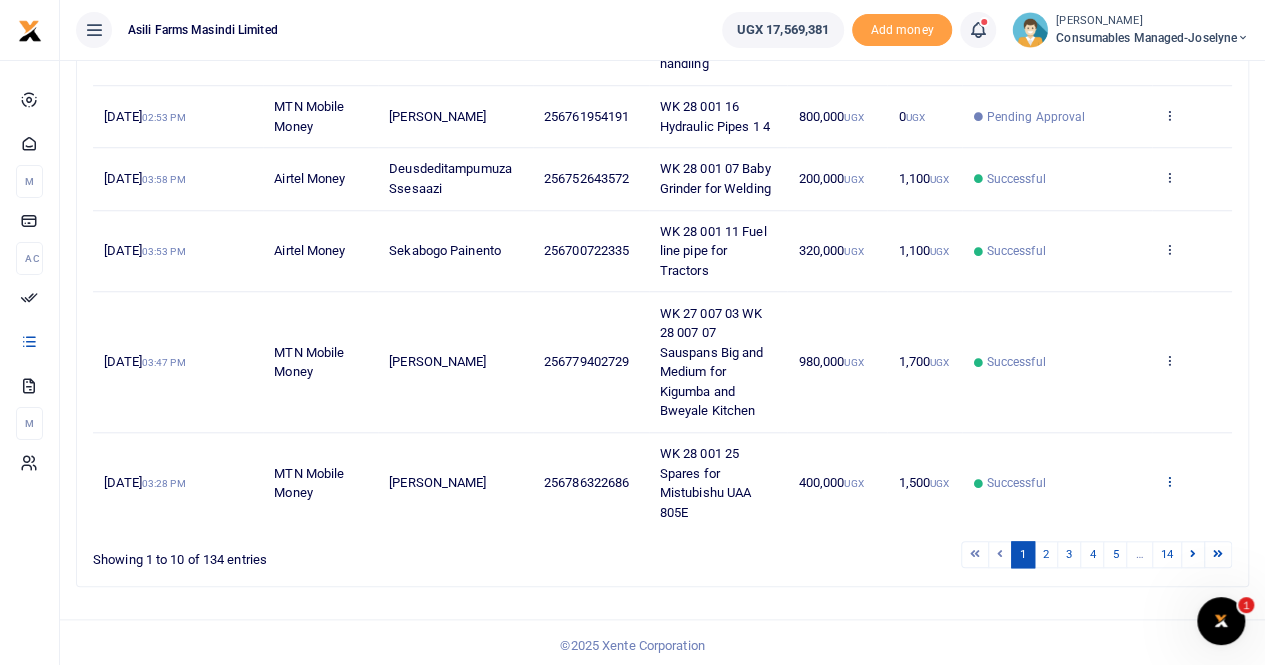 click at bounding box center [1169, 481] 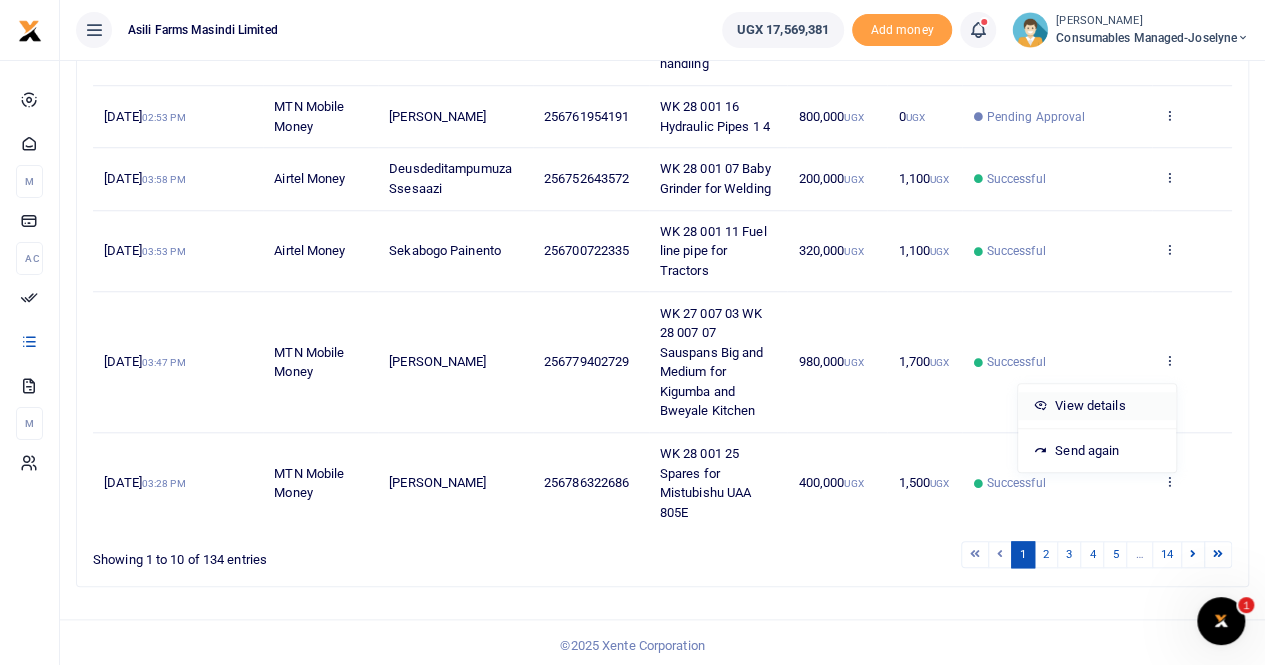 click on "View details" at bounding box center (1097, 406) 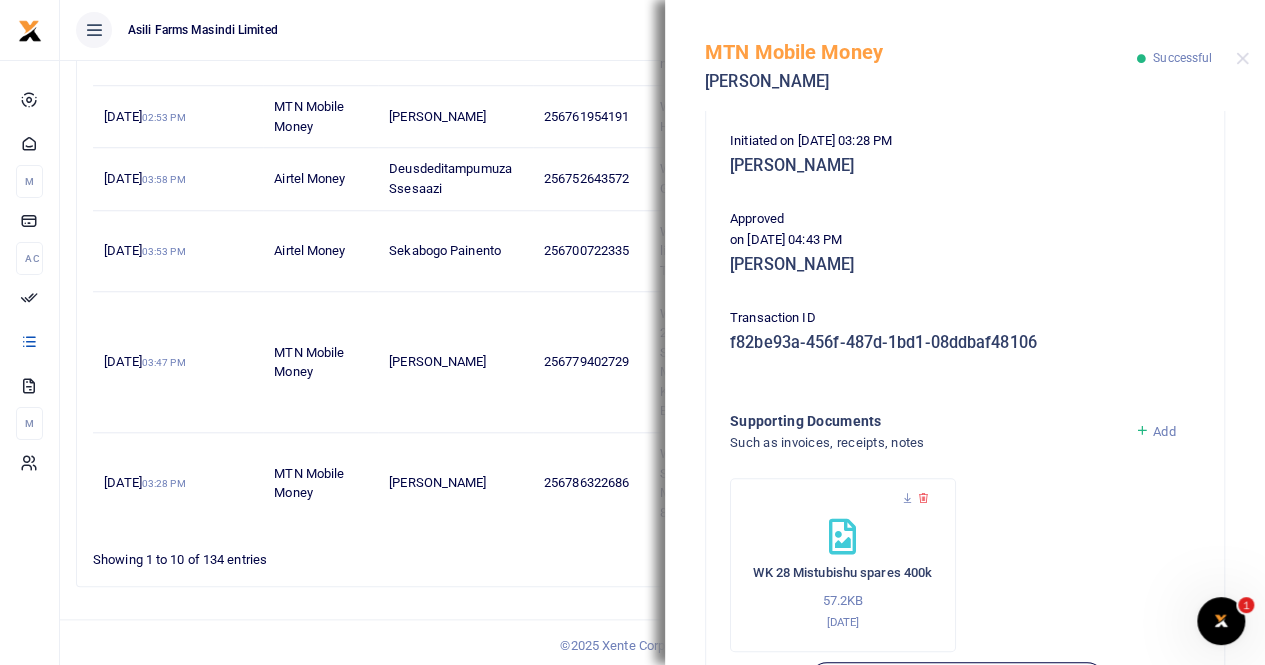 scroll, scrollTop: 482, scrollLeft: 0, axis: vertical 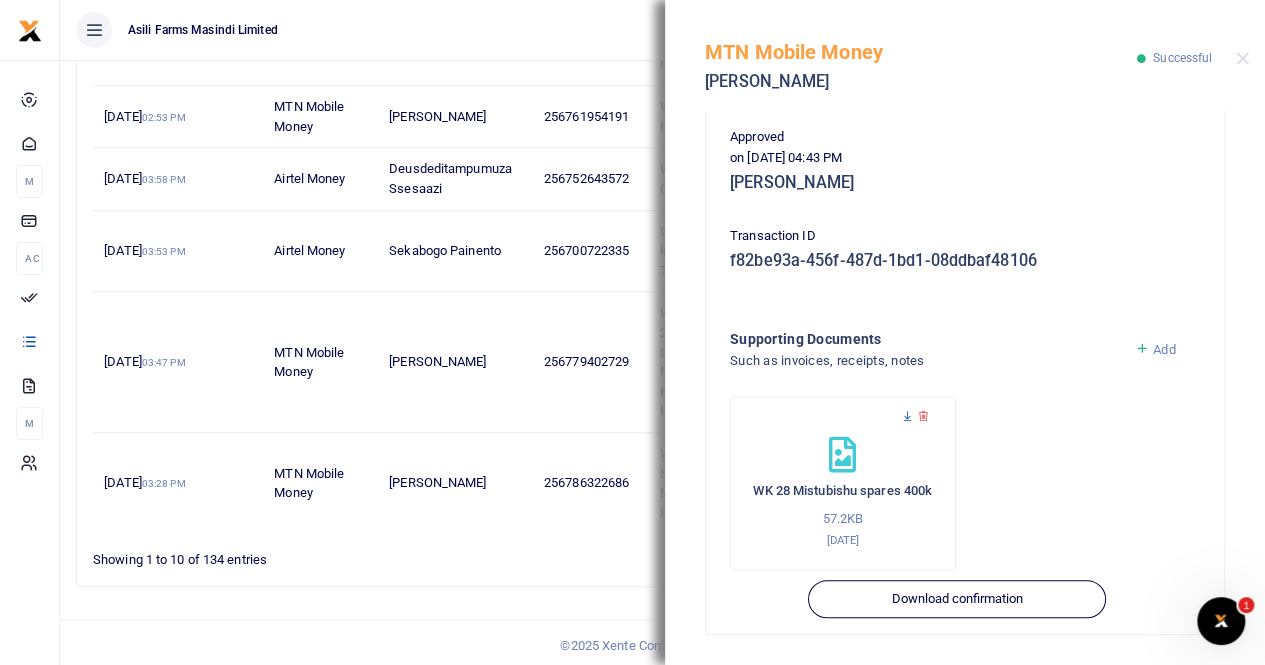 click at bounding box center (907, 416) 